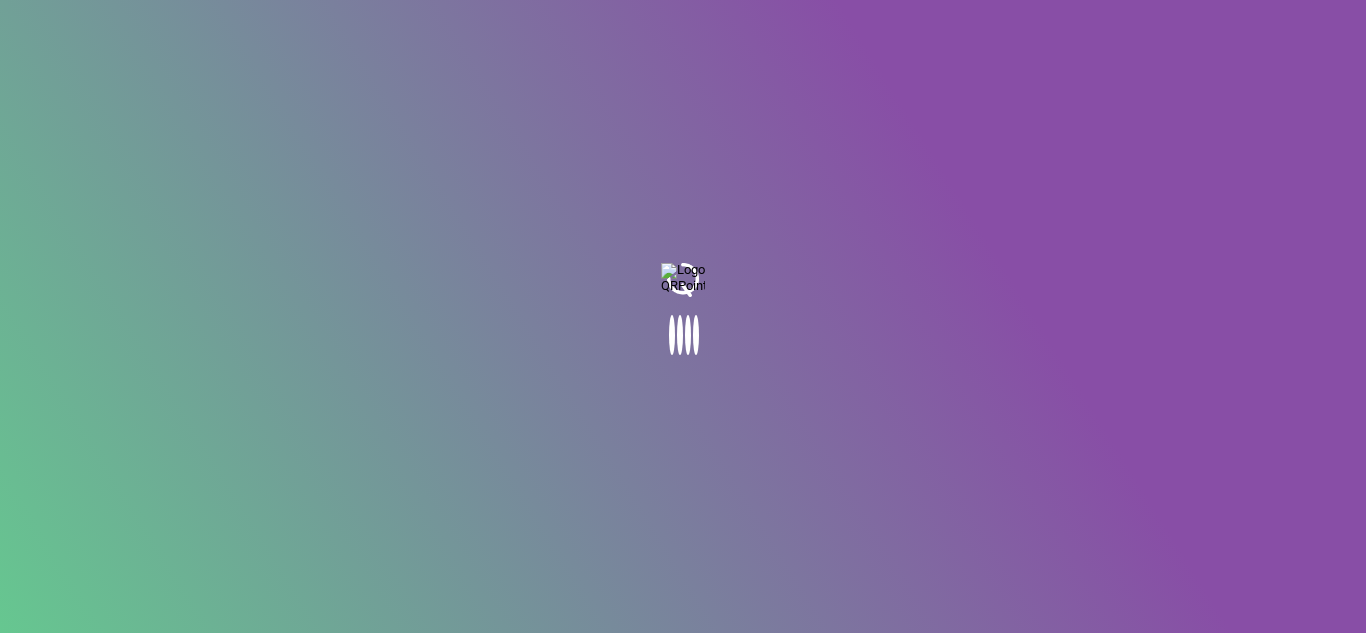 scroll, scrollTop: 0, scrollLeft: 0, axis: both 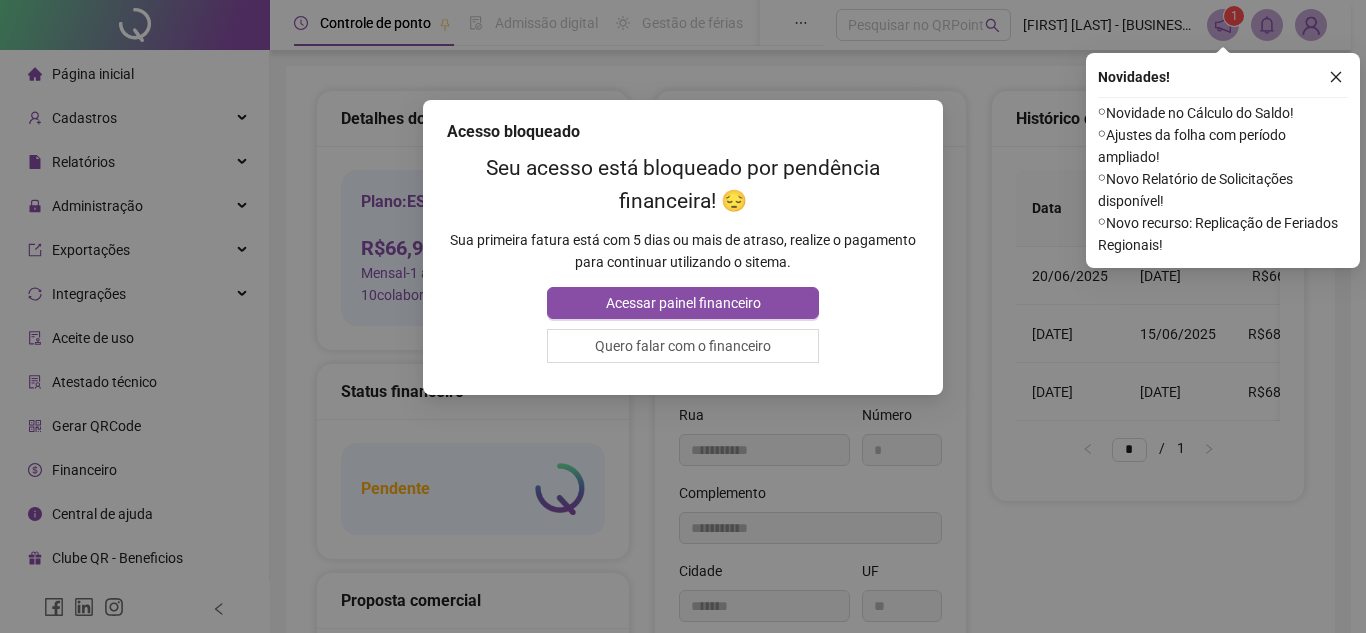 type on "**********" 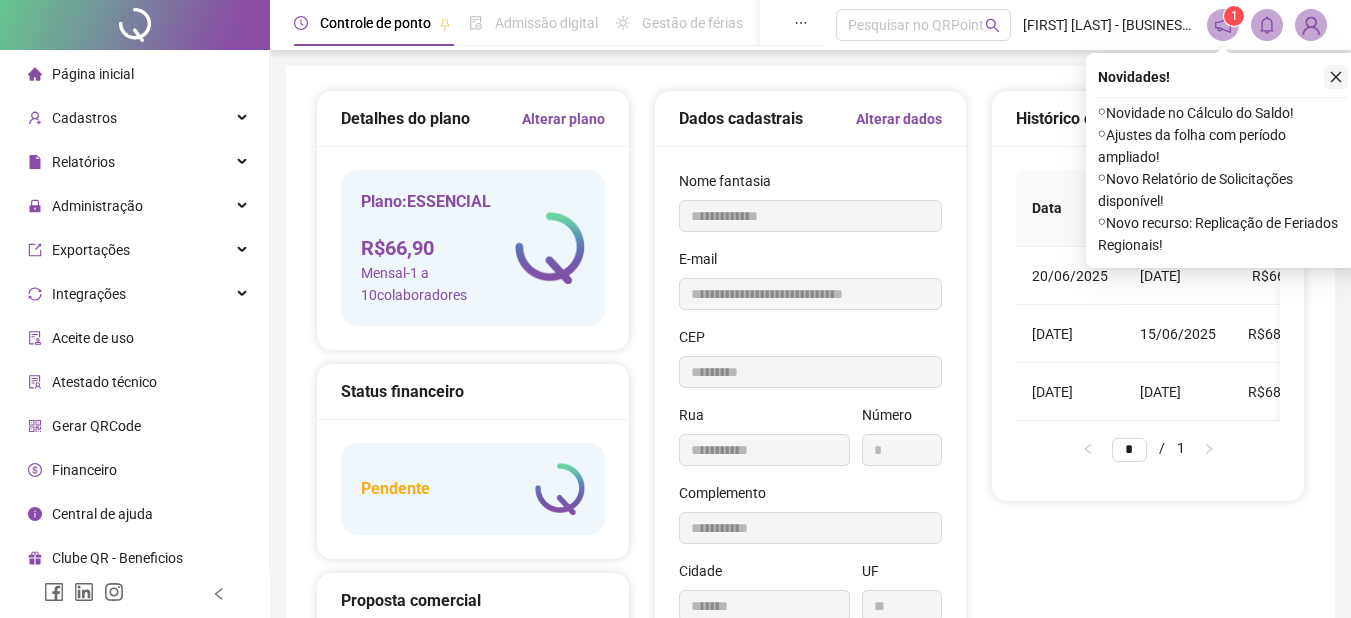 click 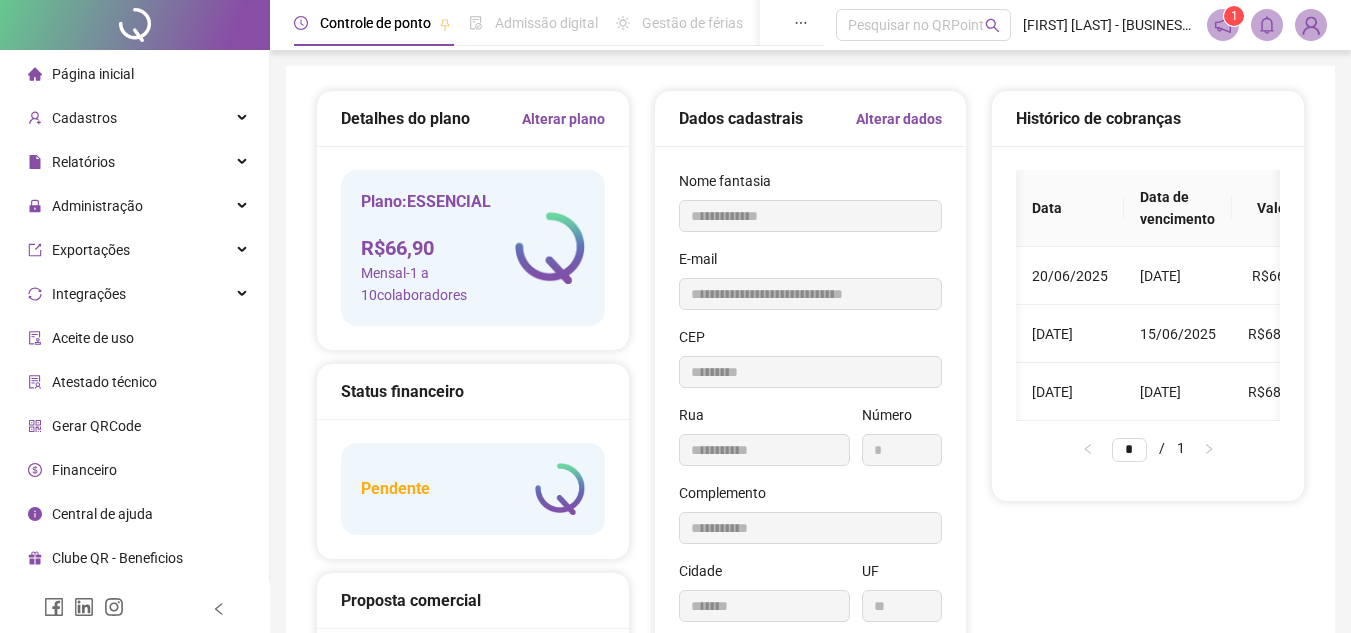 scroll, scrollTop: 0, scrollLeft: 194, axis: horizontal 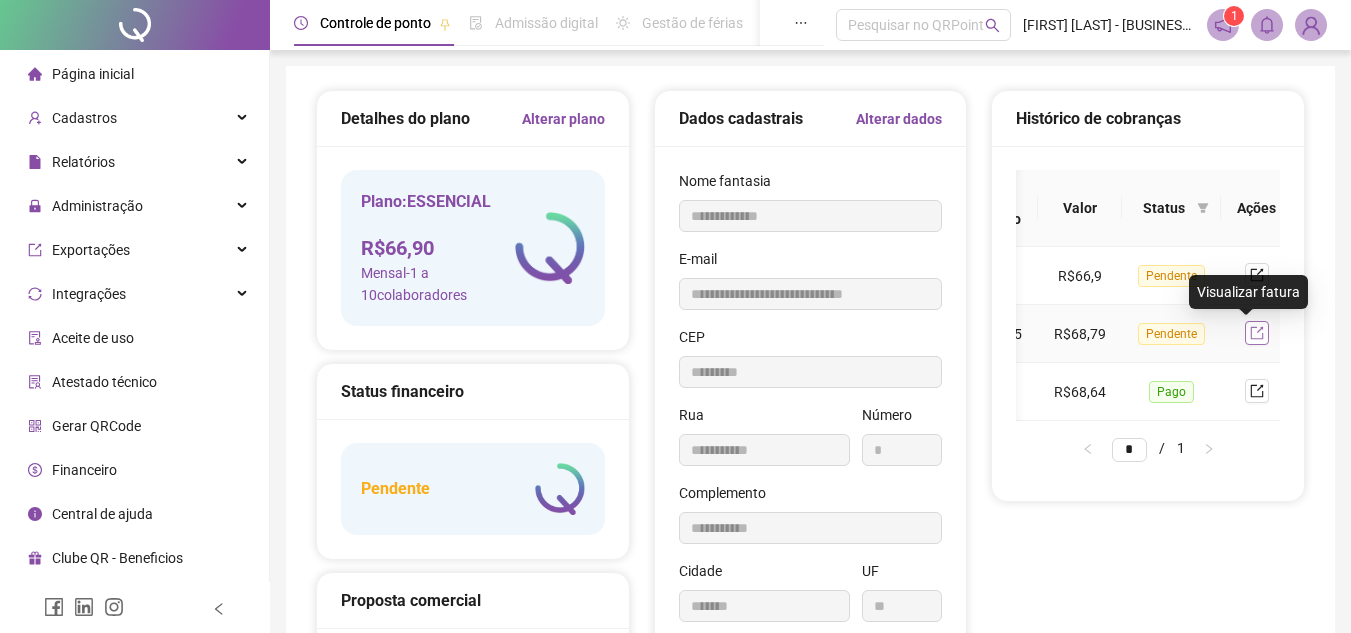 click 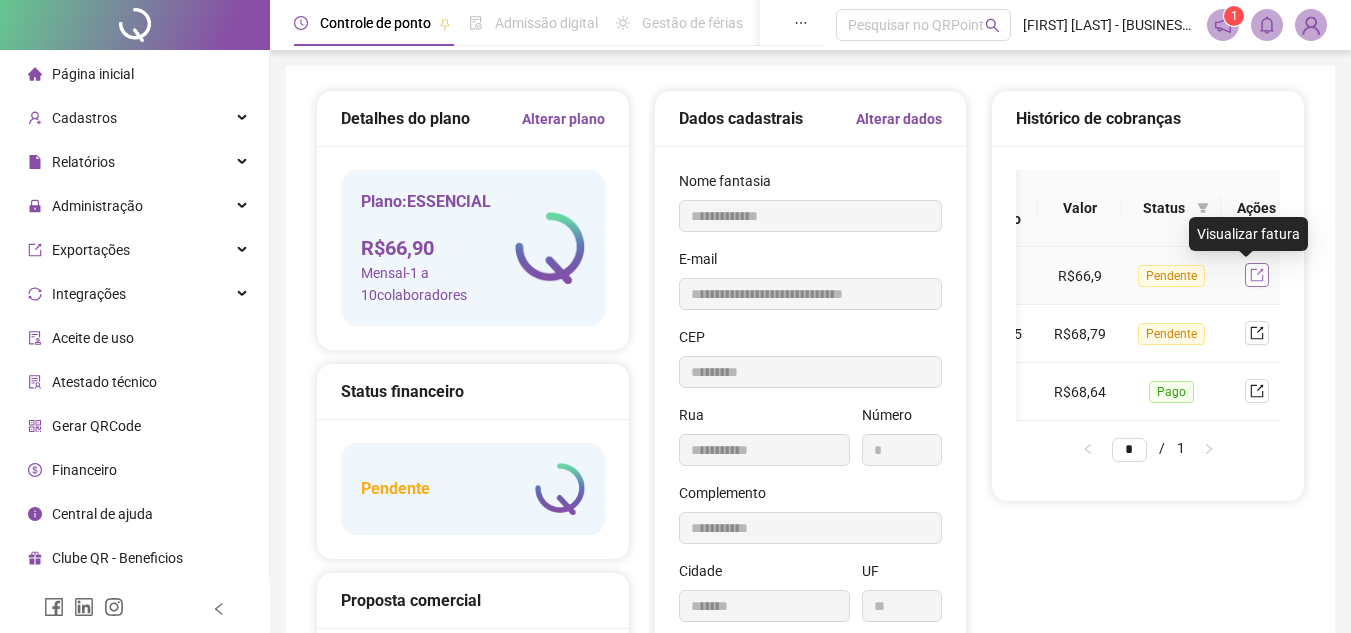 click 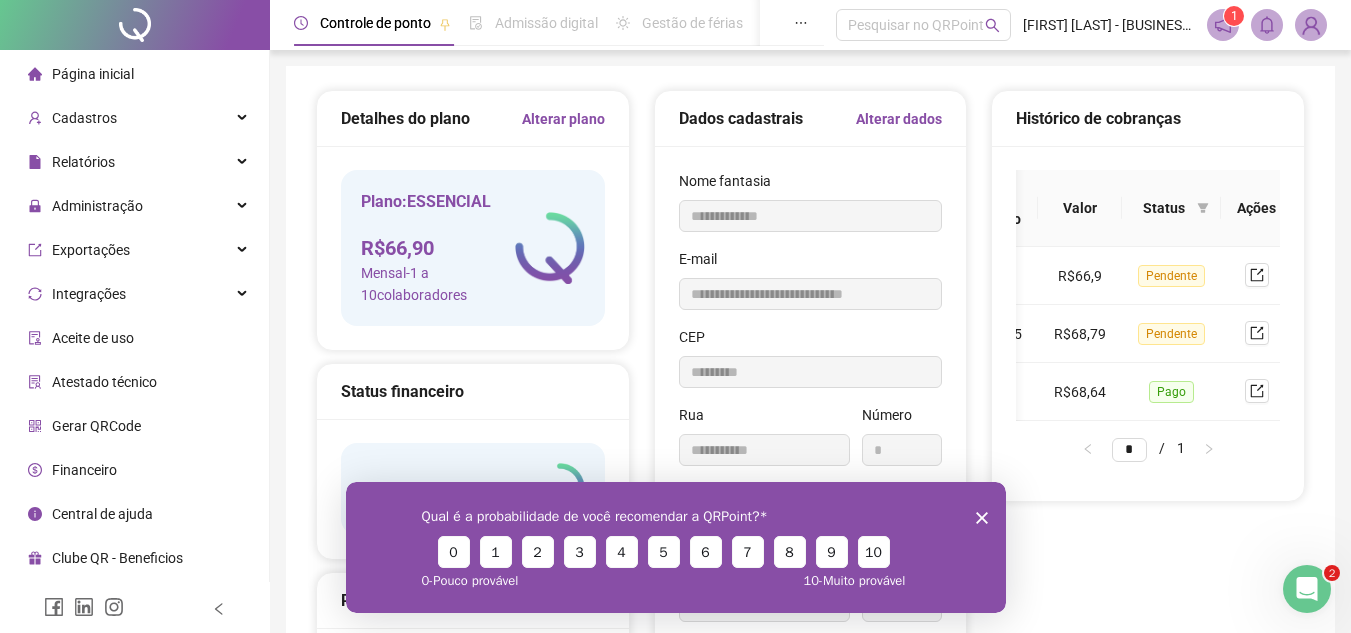 scroll, scrollTop: 0, scrollLeft: 0, axis: both 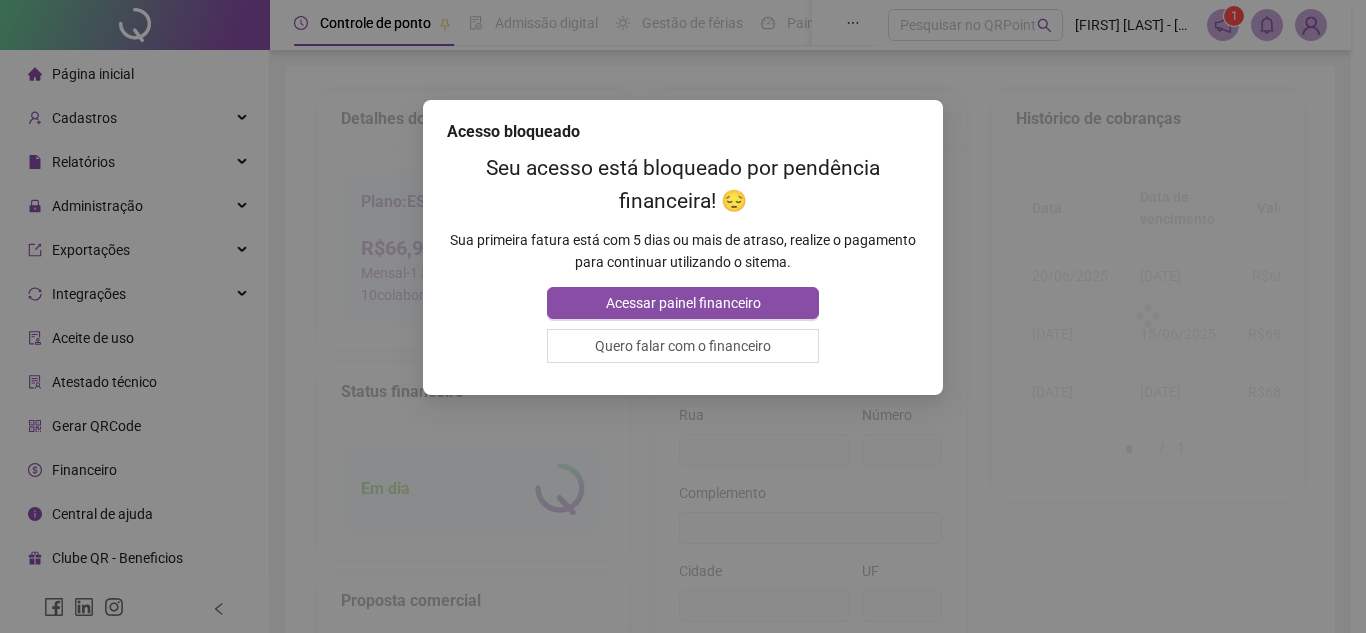 type on "**********" 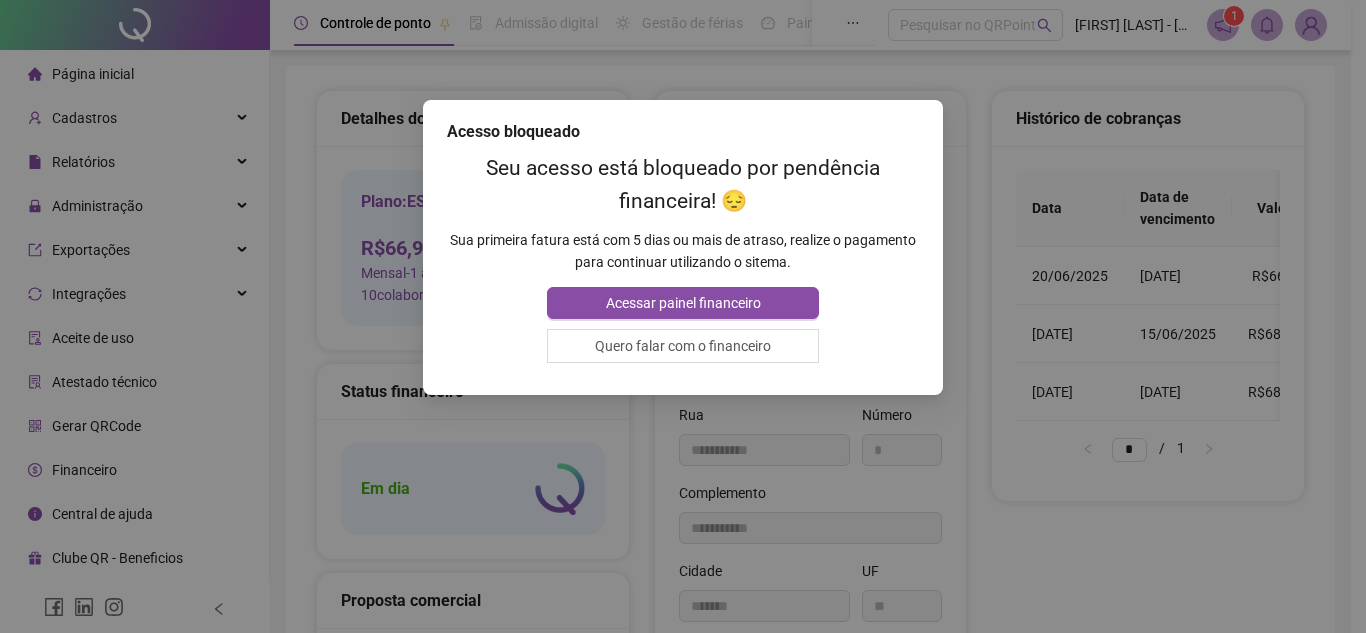 type on "*********" 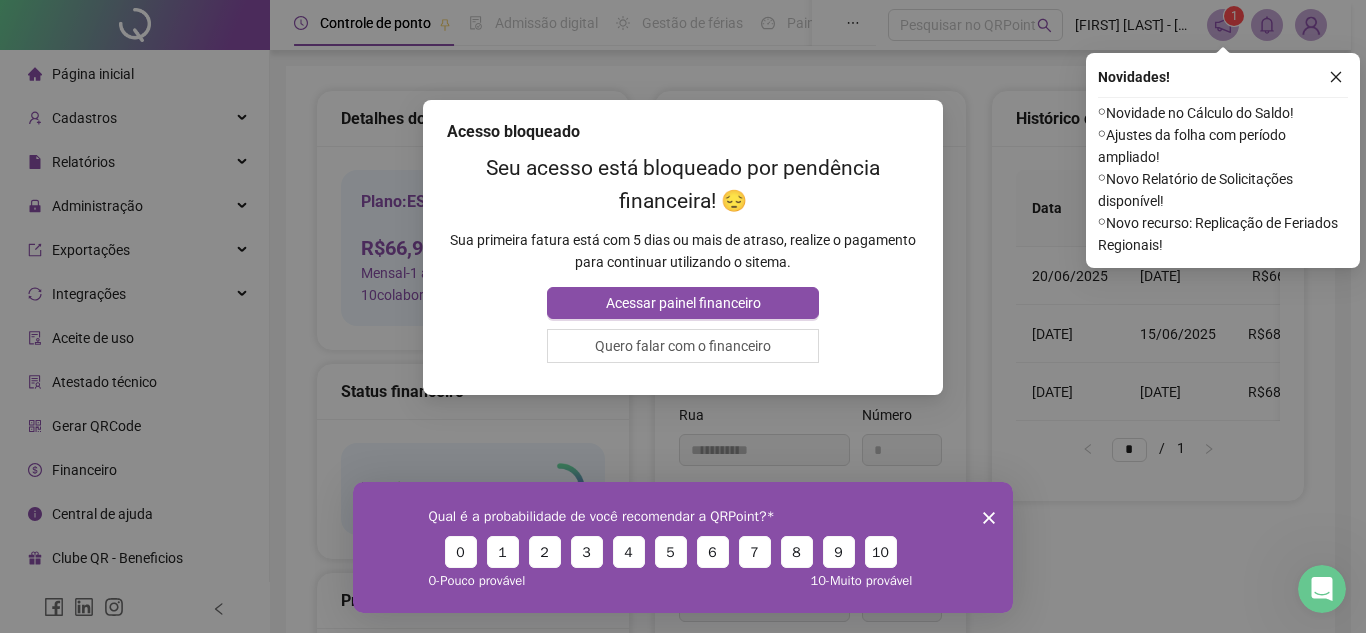 scroll, scrollTop: 0, scrollLeft: 0, axis: both 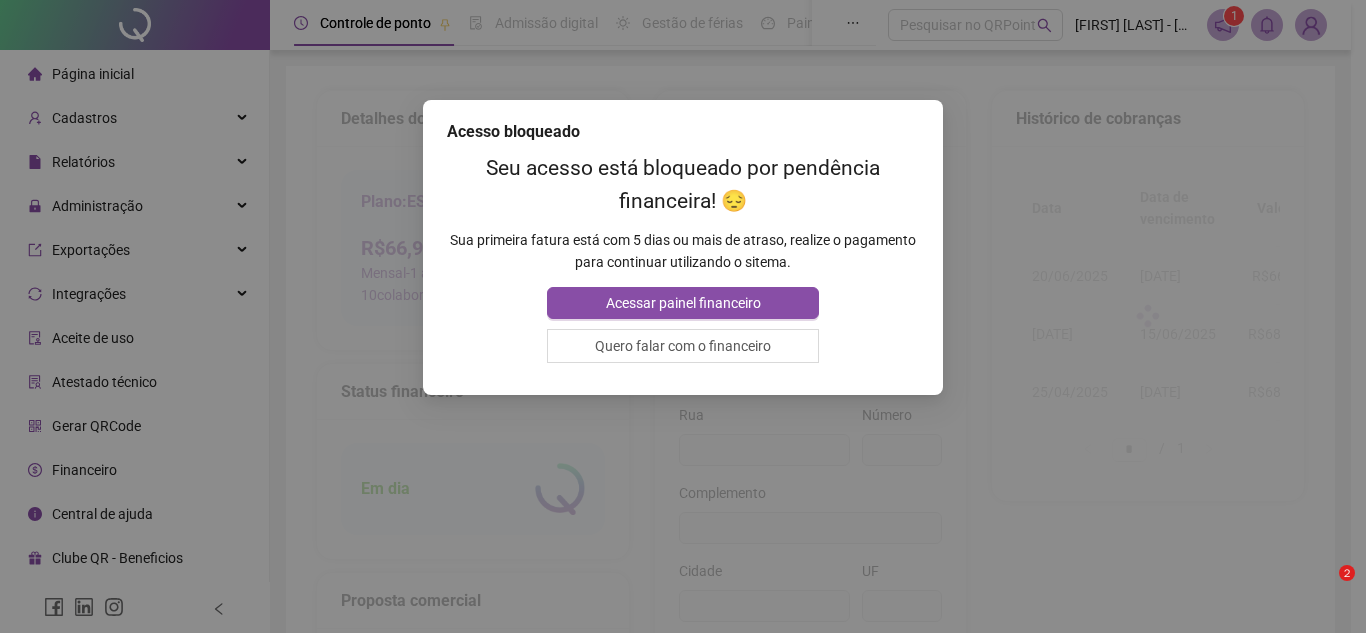 type on "**********" 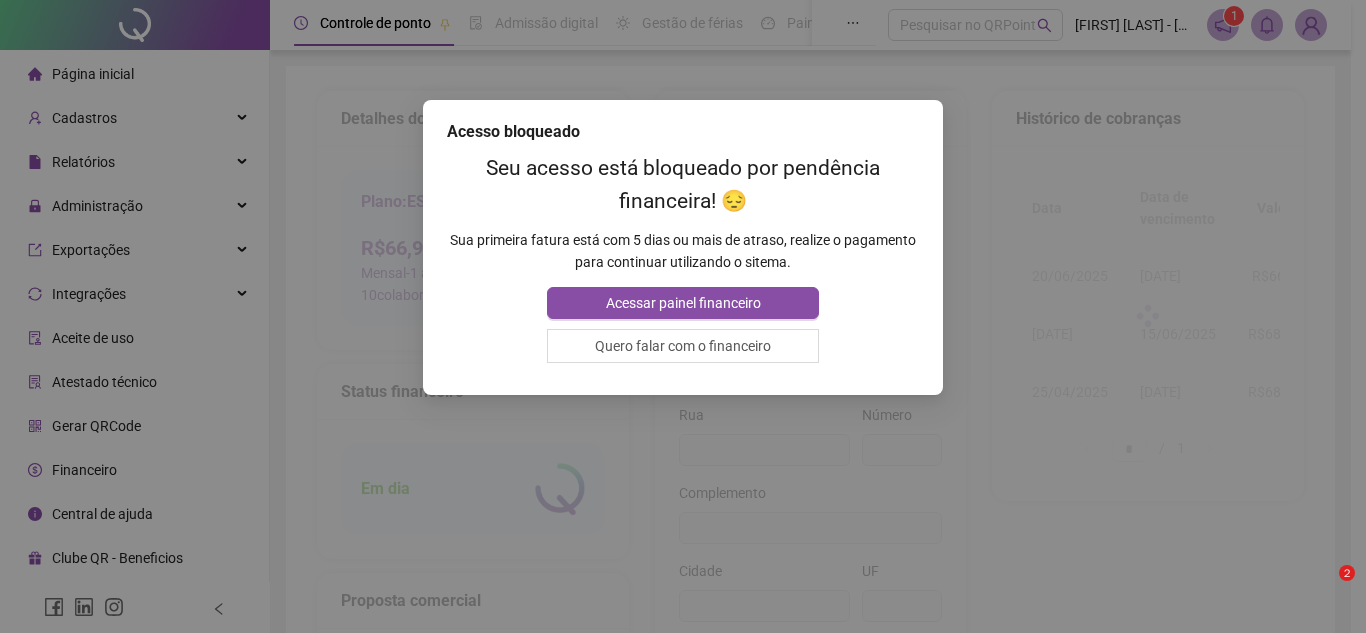 type on "**********" 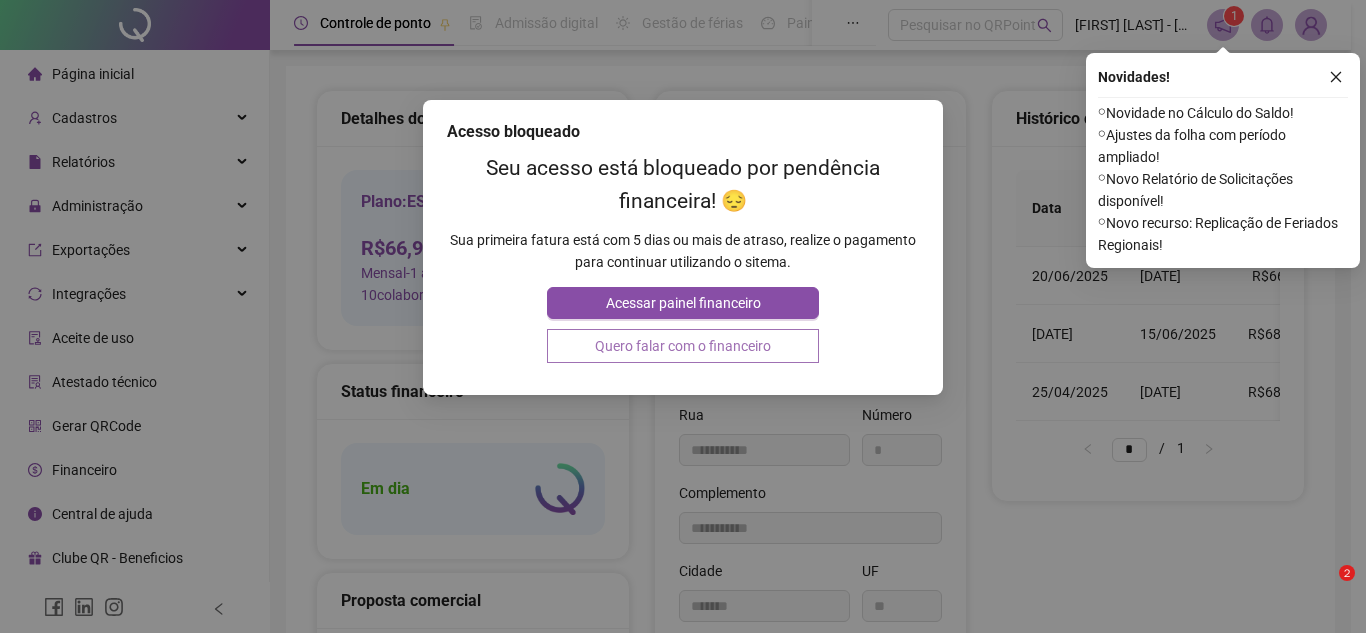 type on "*********" 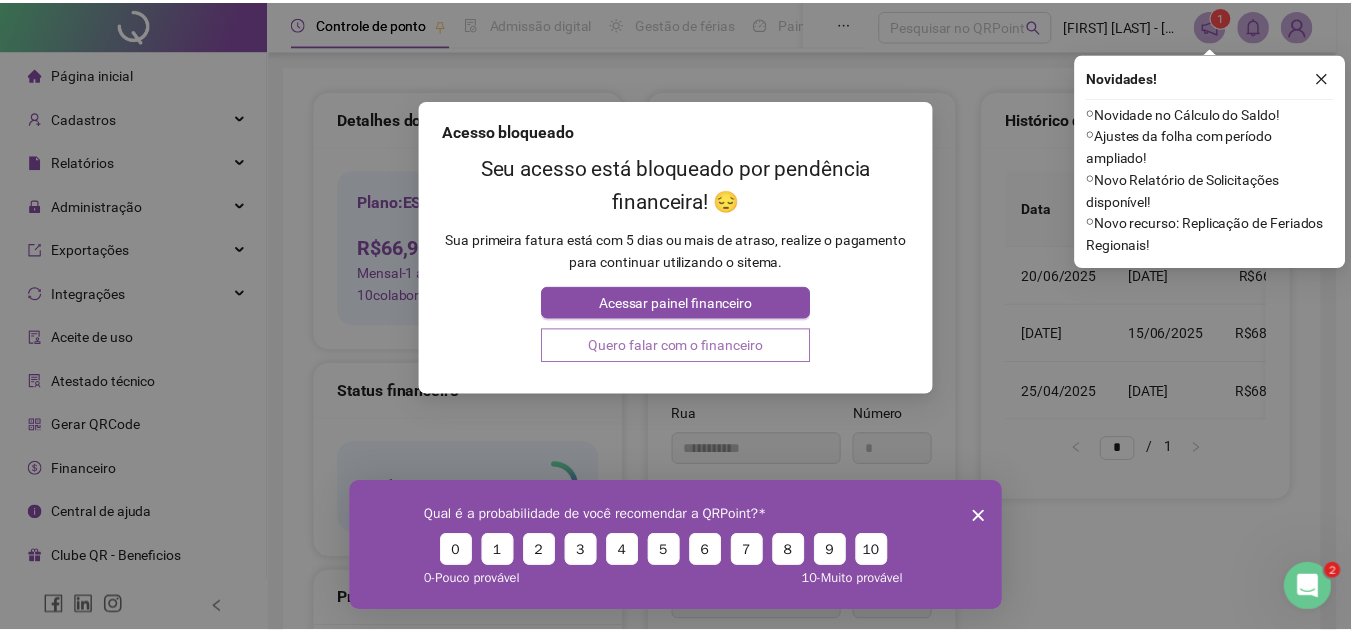 scroll, scrollTop: 0, scrollLeft: 0, axis: both 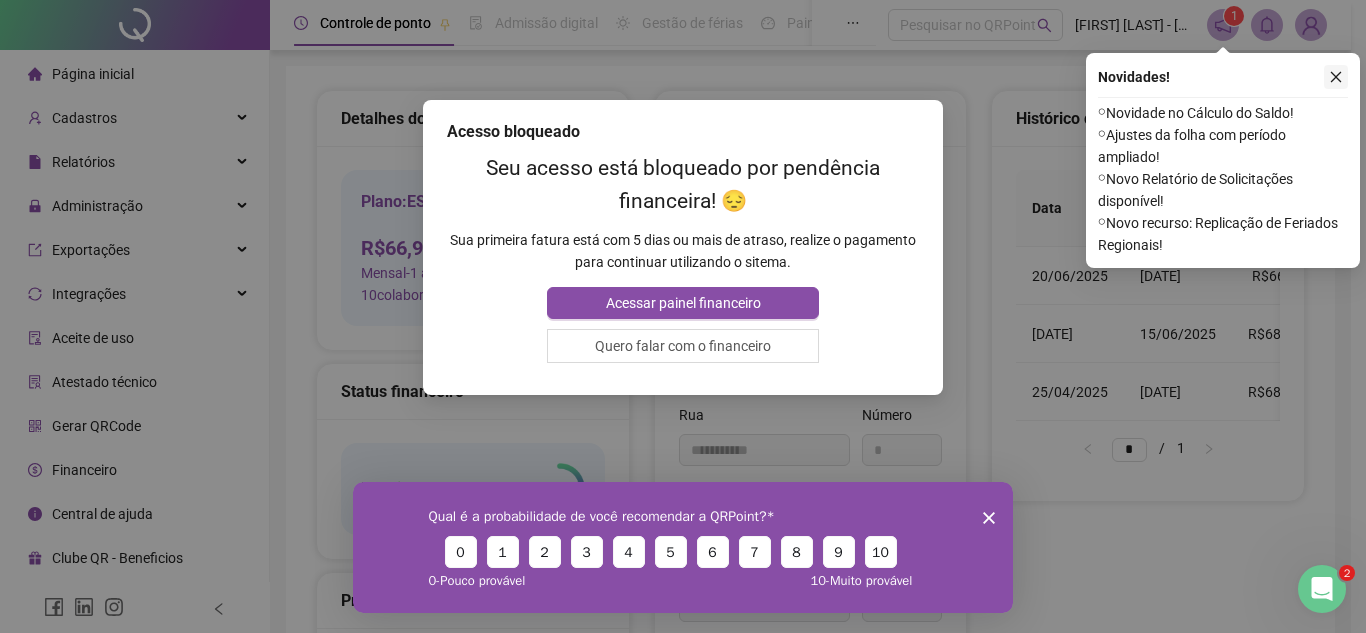 click 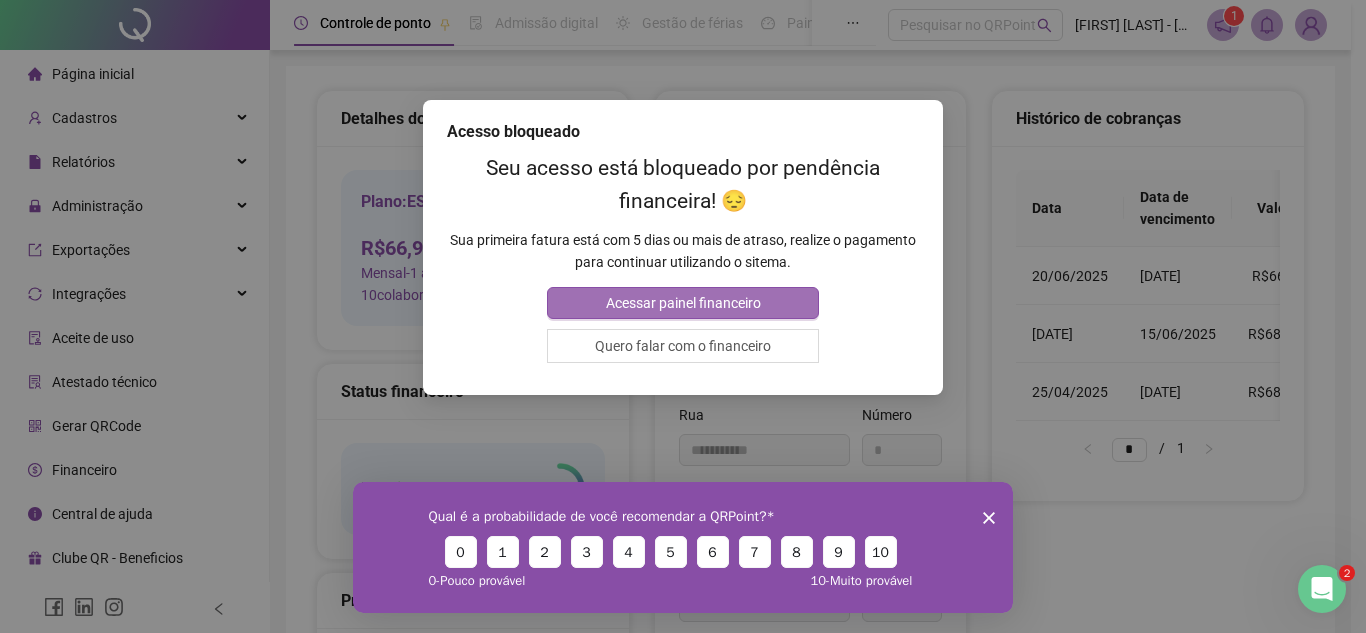 click on "Acessar painel financeiro" at bounding box center [682, 303] 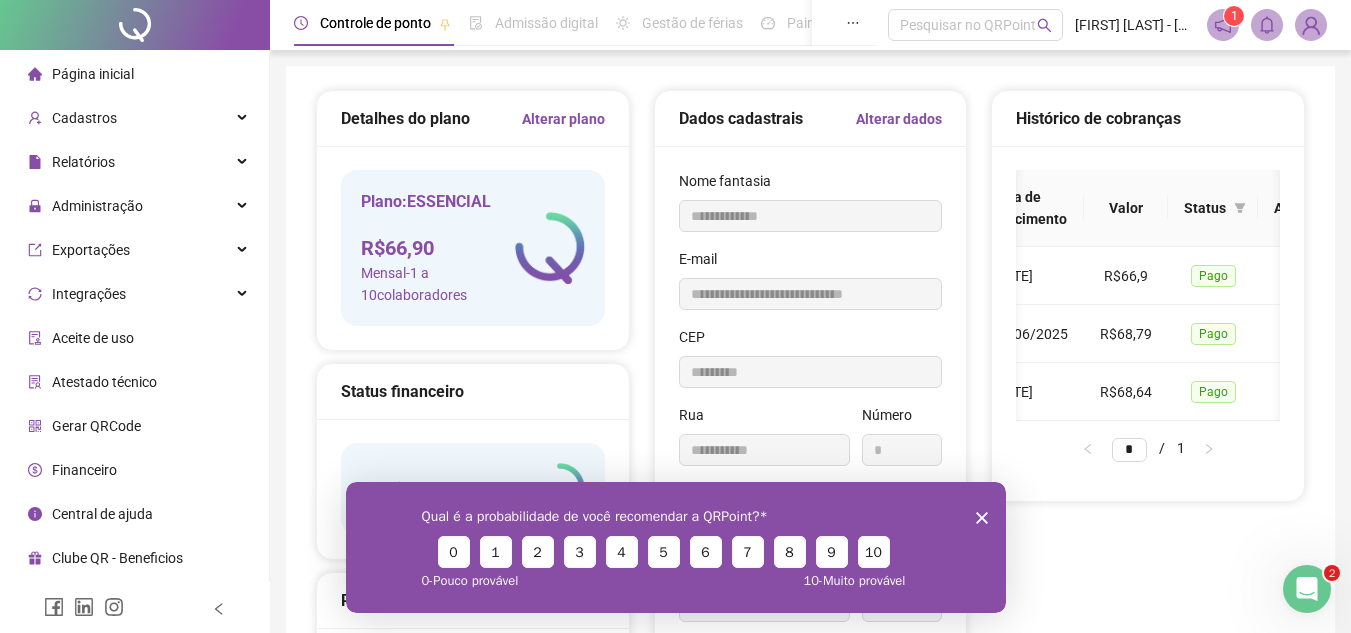 scroll, scrollTop: 0, scrollLeft: 183, axis: horizontal 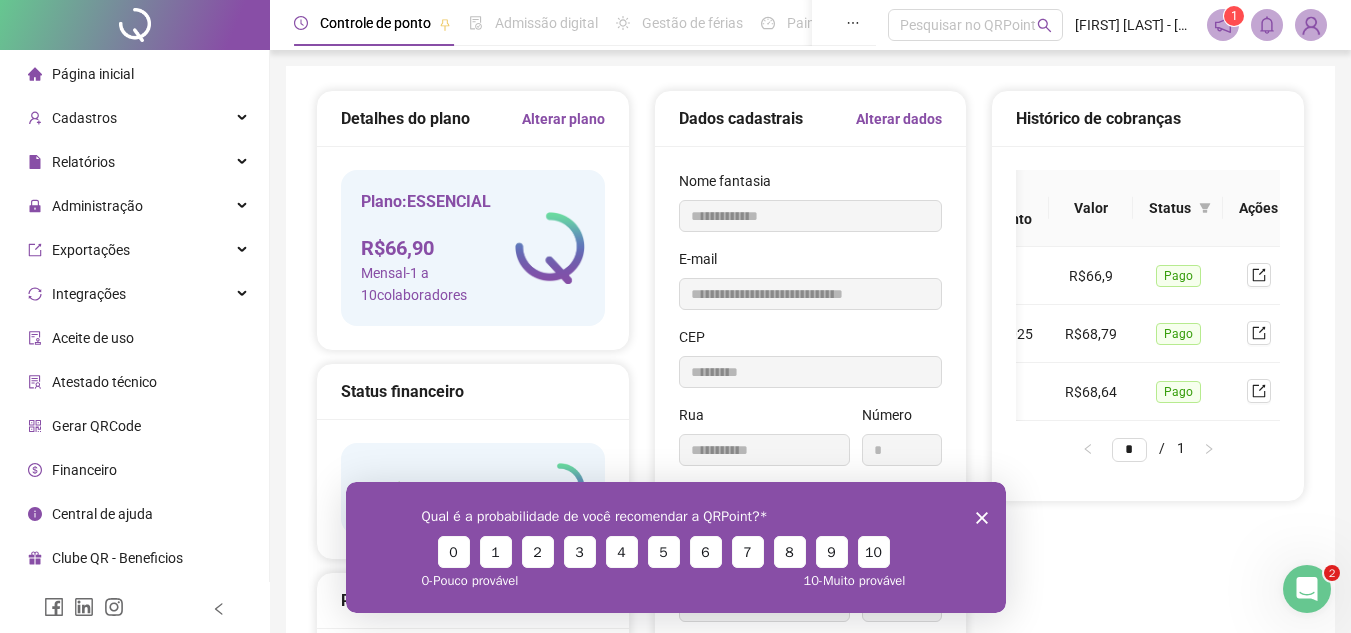 click on "Controle de ponto Admissão digital Gestão de férias Painel do DP Folha de pagamento   Pesquisar no QRPoint Joyce fernanda  - Leal vistoria Itapaci  1" at bounding box center (810, 25) 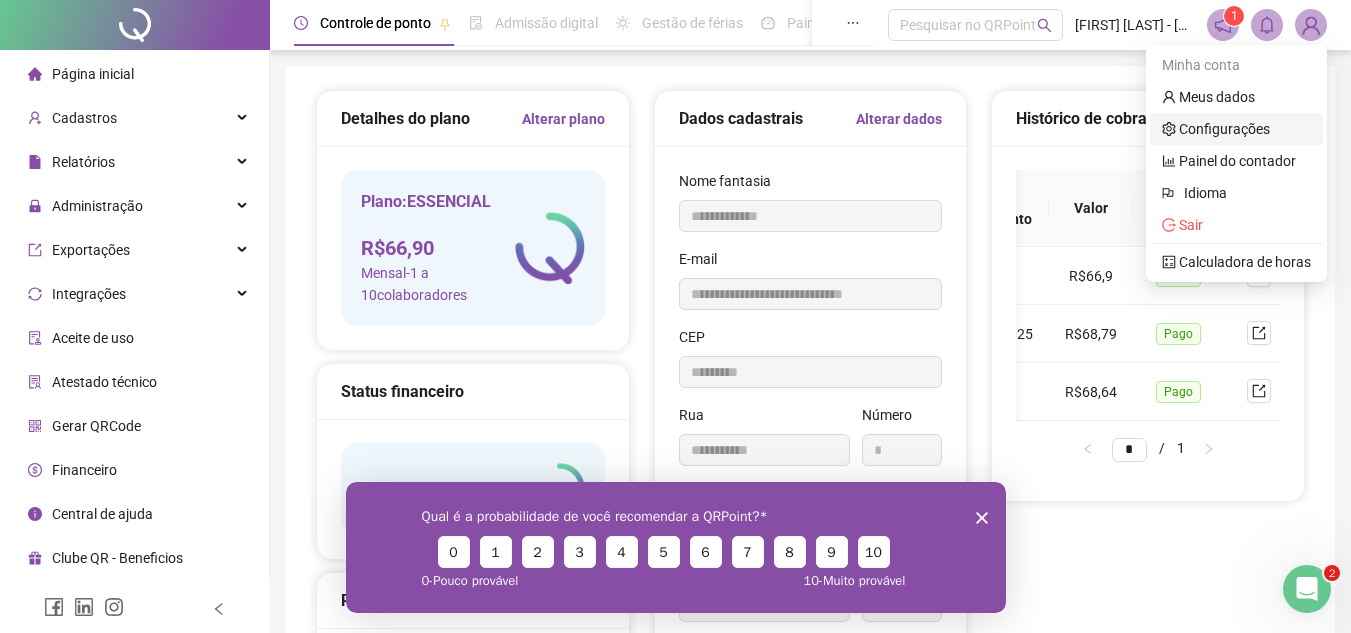 click on "Configurações" at bounding box center (1216, 129) 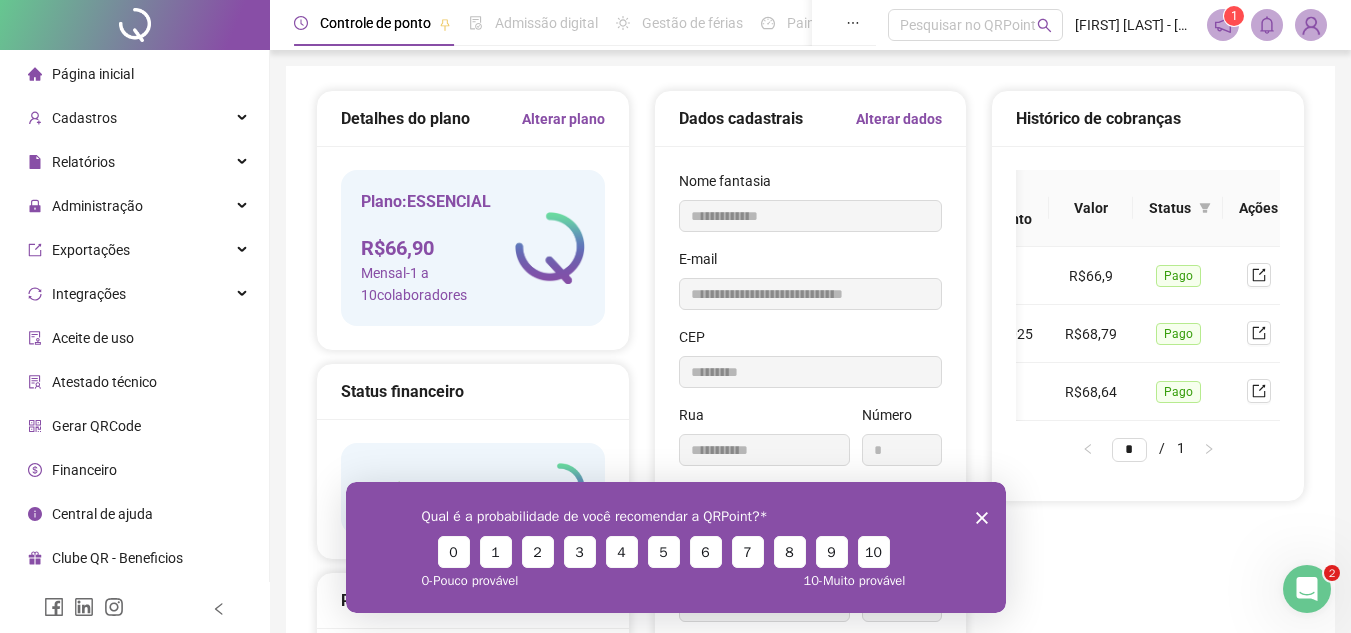 click at bounding box center [1307, 589] 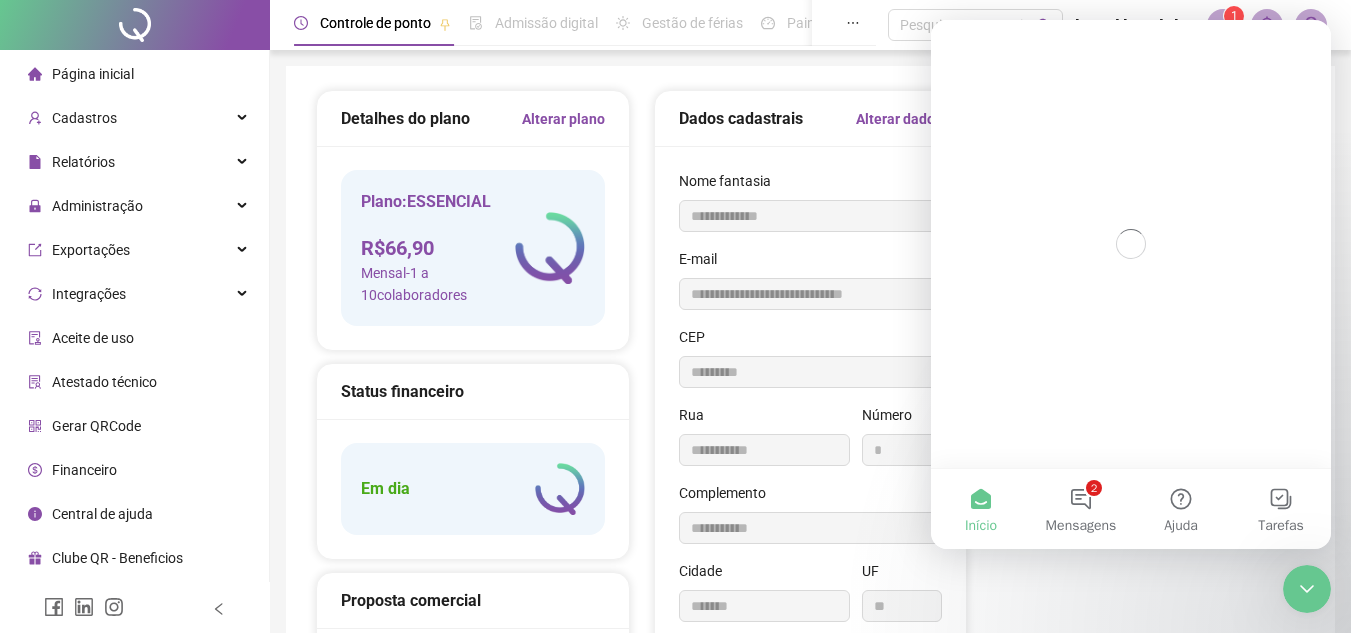 scroll, scrollTop: 0, scrollLeft: 0, axis: both 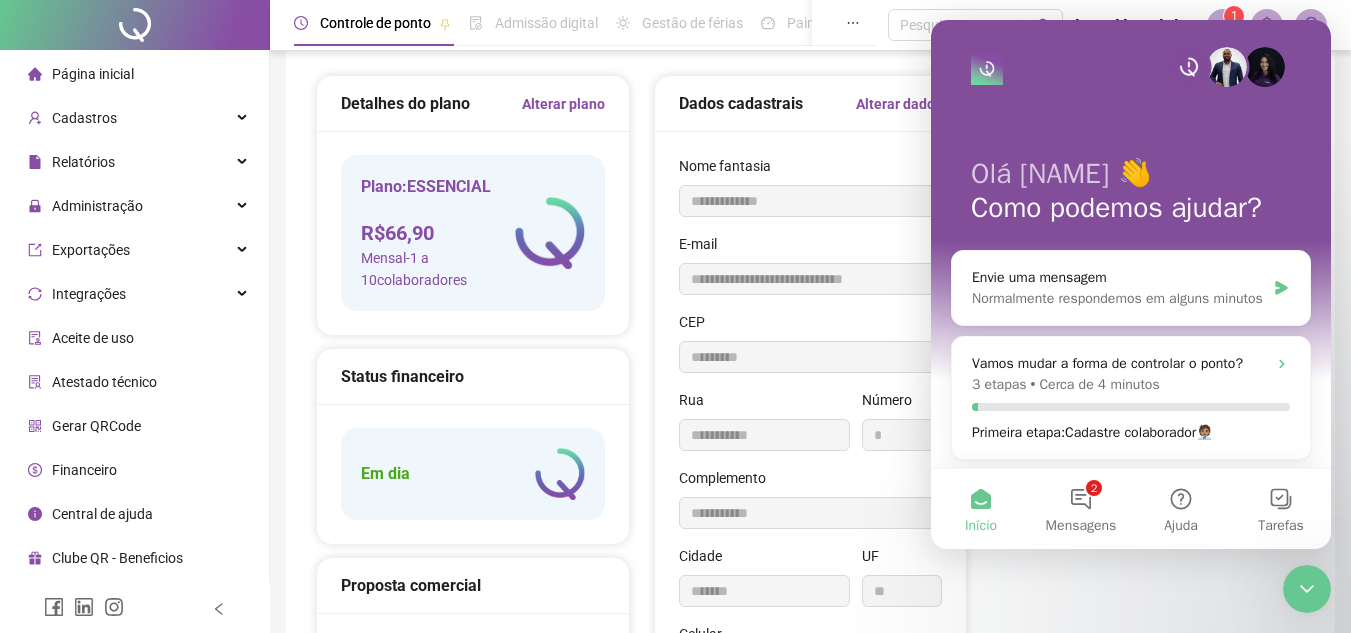 click 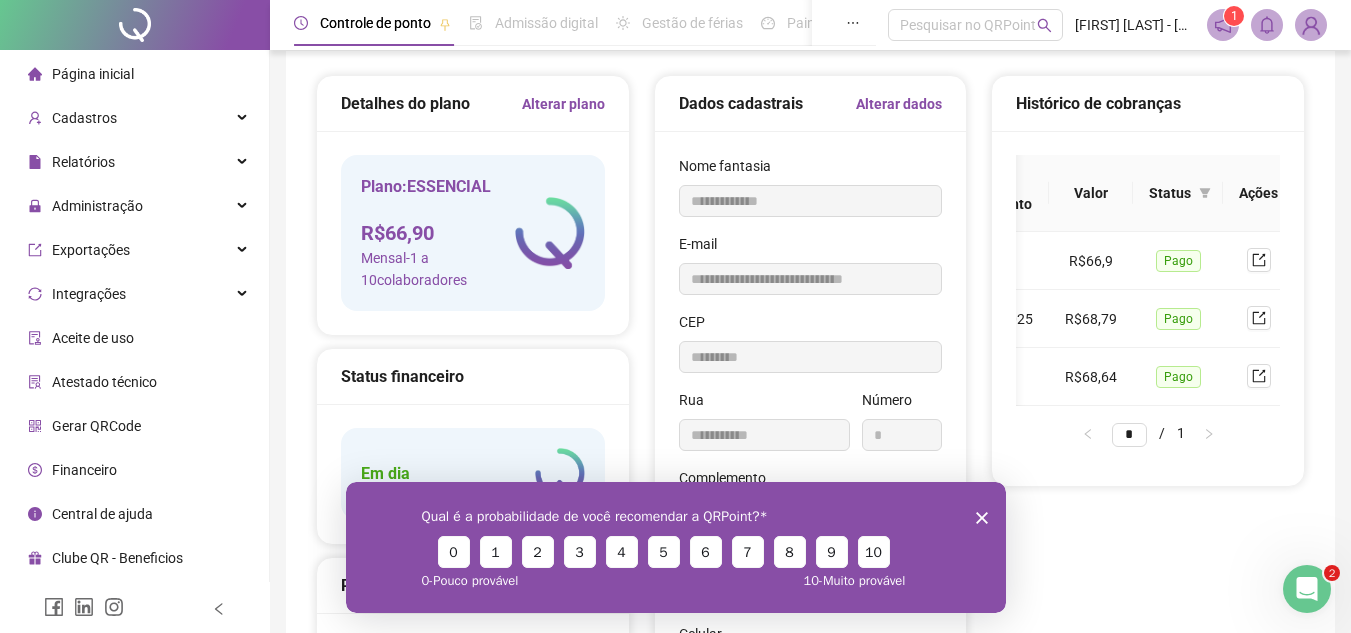 scroll, scrollTop: 0, scrollLeft: 0, axis: both 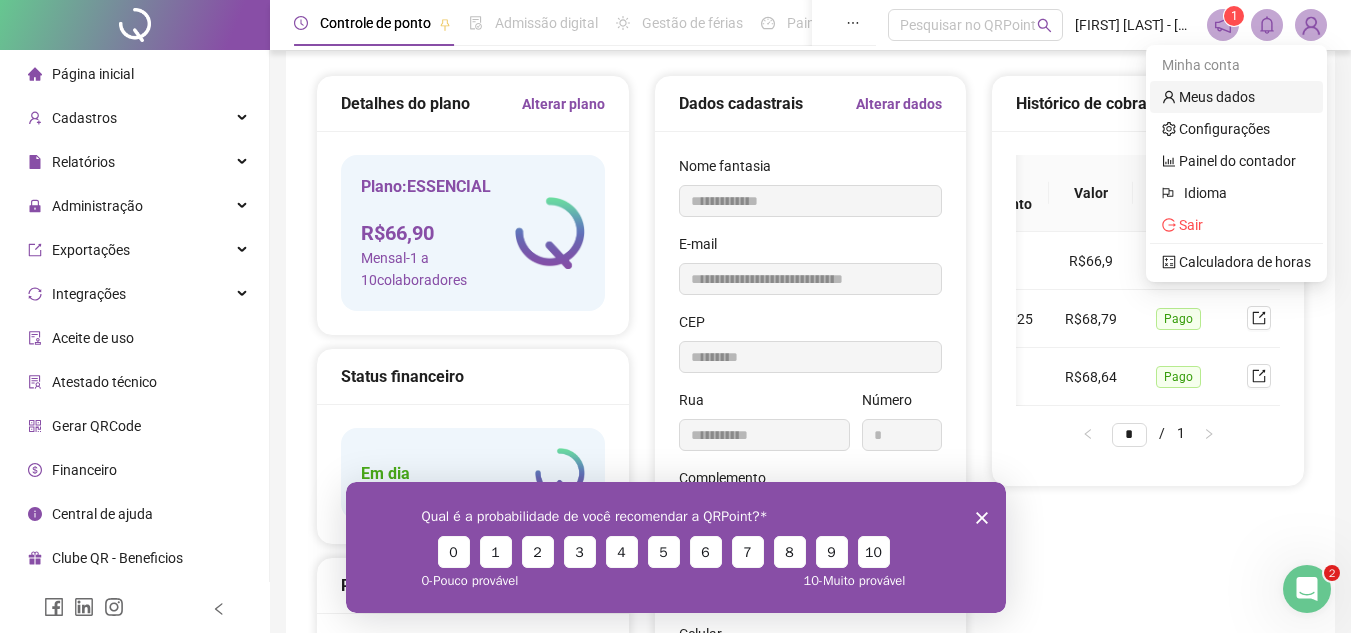 click on "Meus dados" at bounding box center [1208, 97] 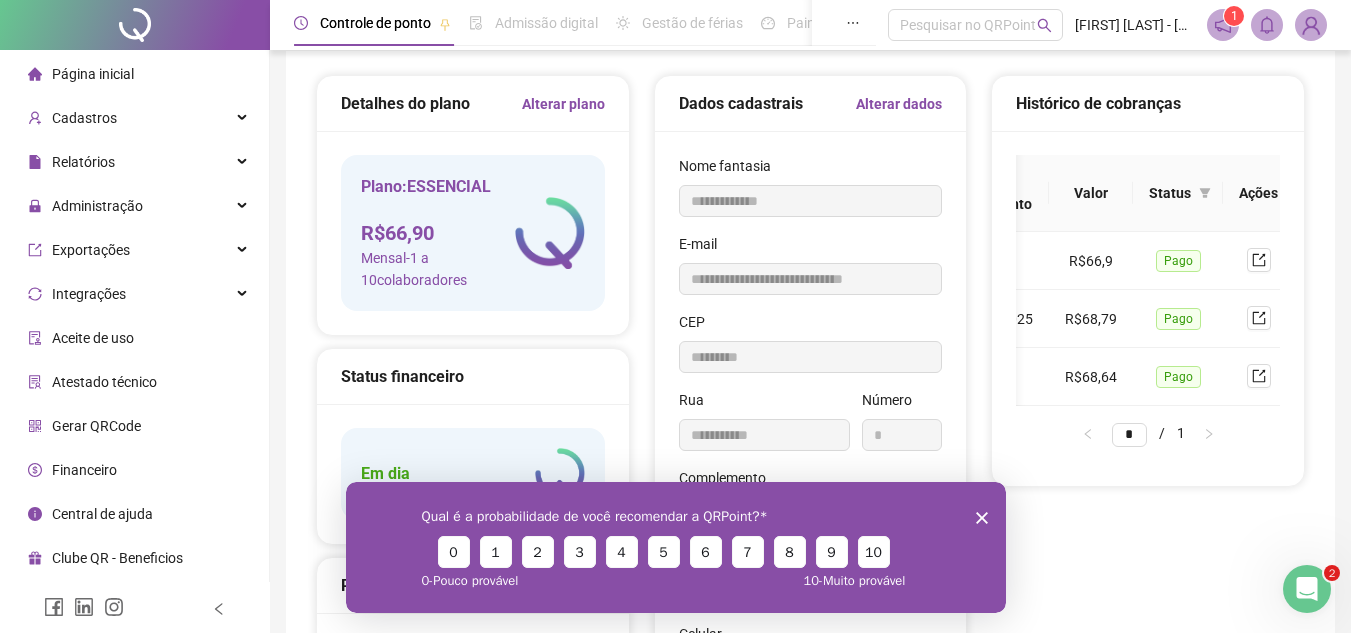 click at bounding box center (1311, 25) 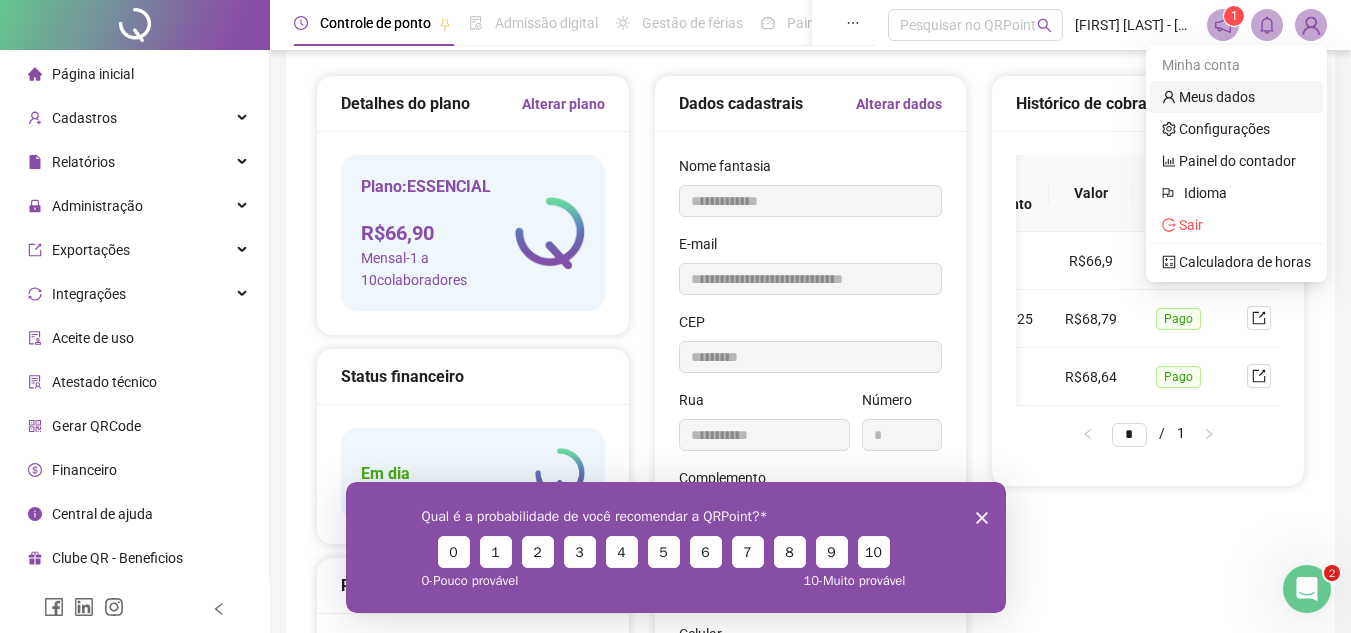 click on "Meus dados" at bounding box center [1208, 97] 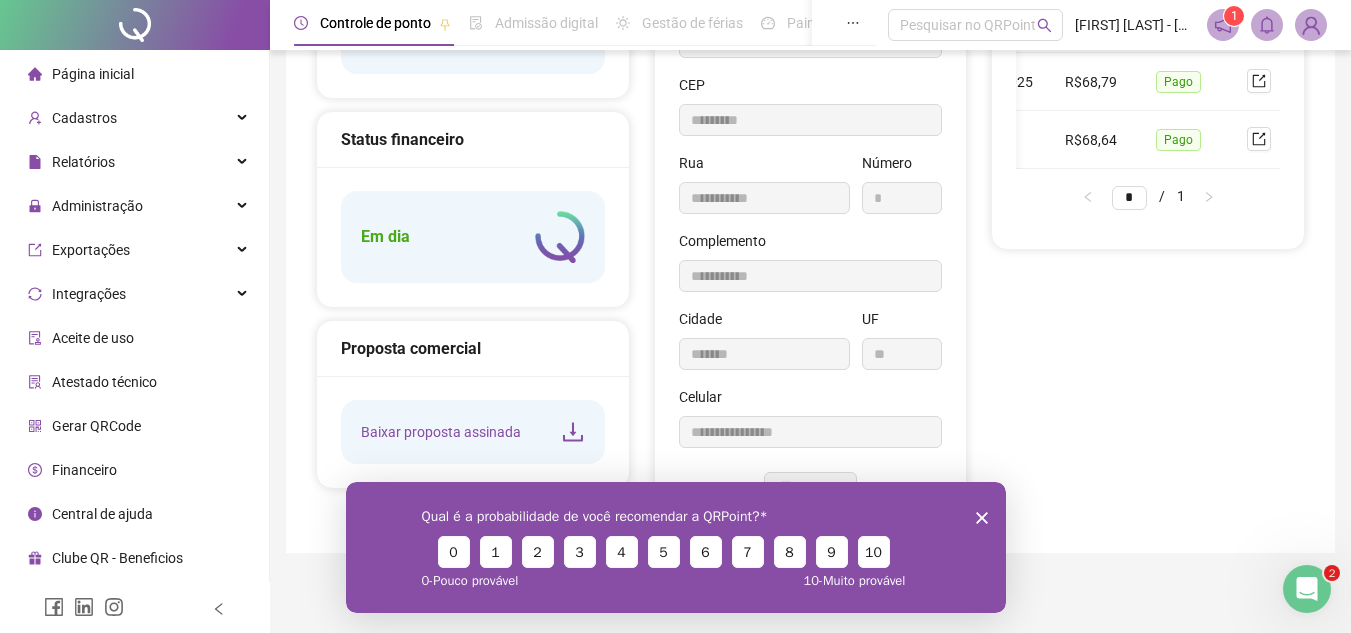 scroll, scrollTop: 258, scrollLeft: 0, axis: vertical 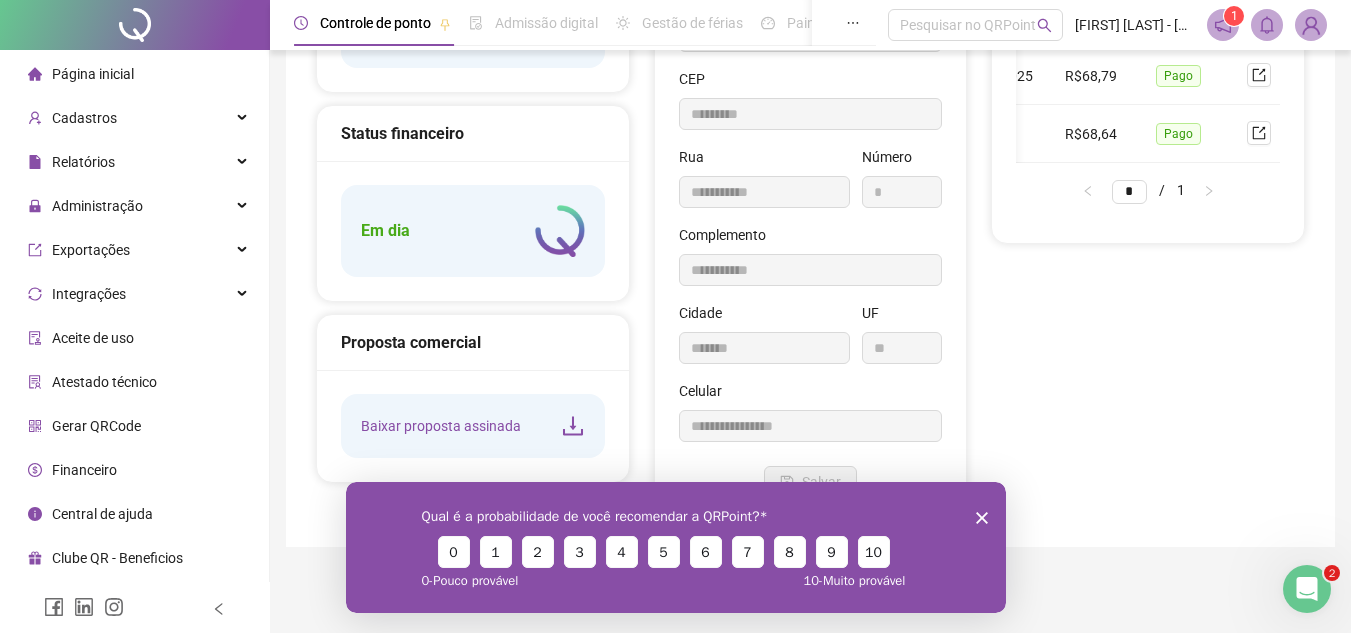 click 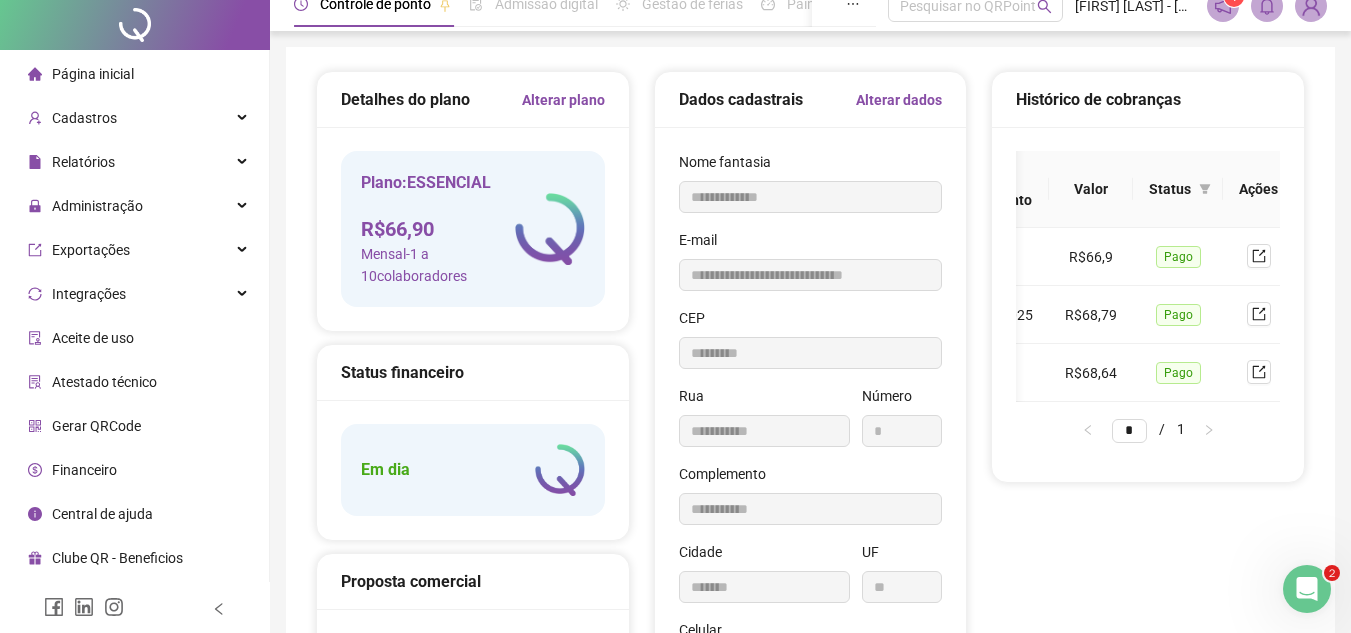 scroll, scrollTop: 0, scrollLeft: 0, axis: both 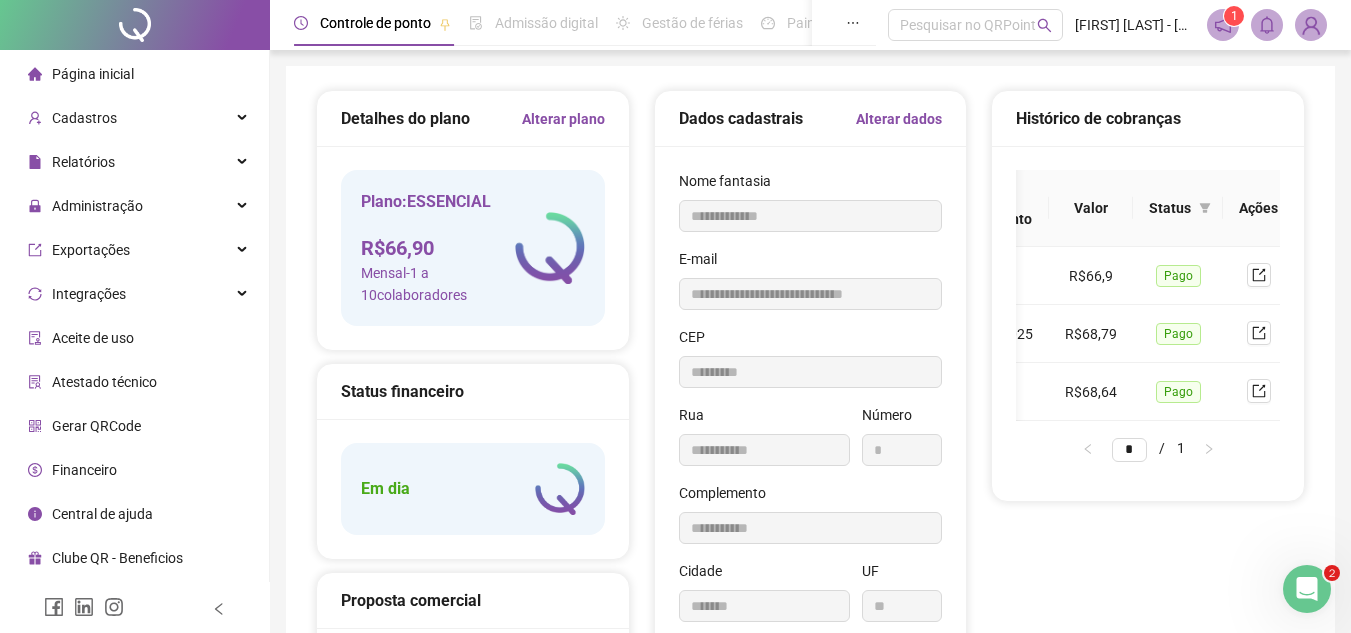 click on "Detalhes do plano Alterar plano" at bounding box center [473, 119] 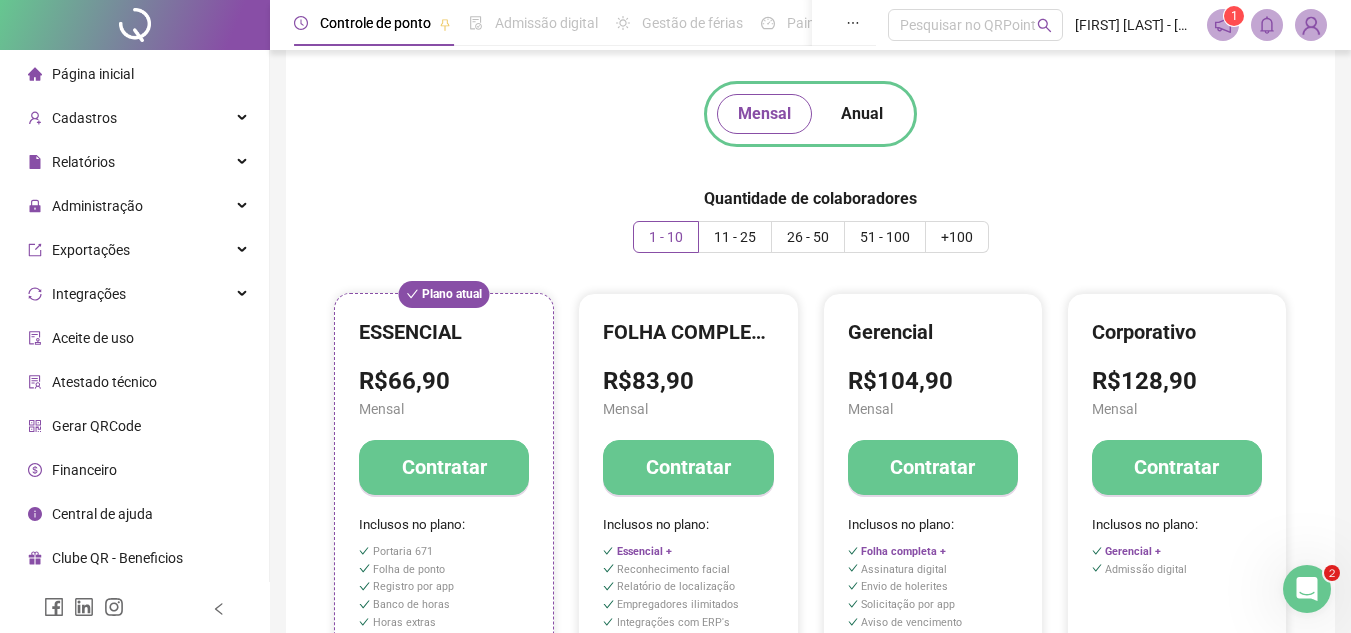 scroll, scrollTop: 0, scrollLeft: 0, axis: both 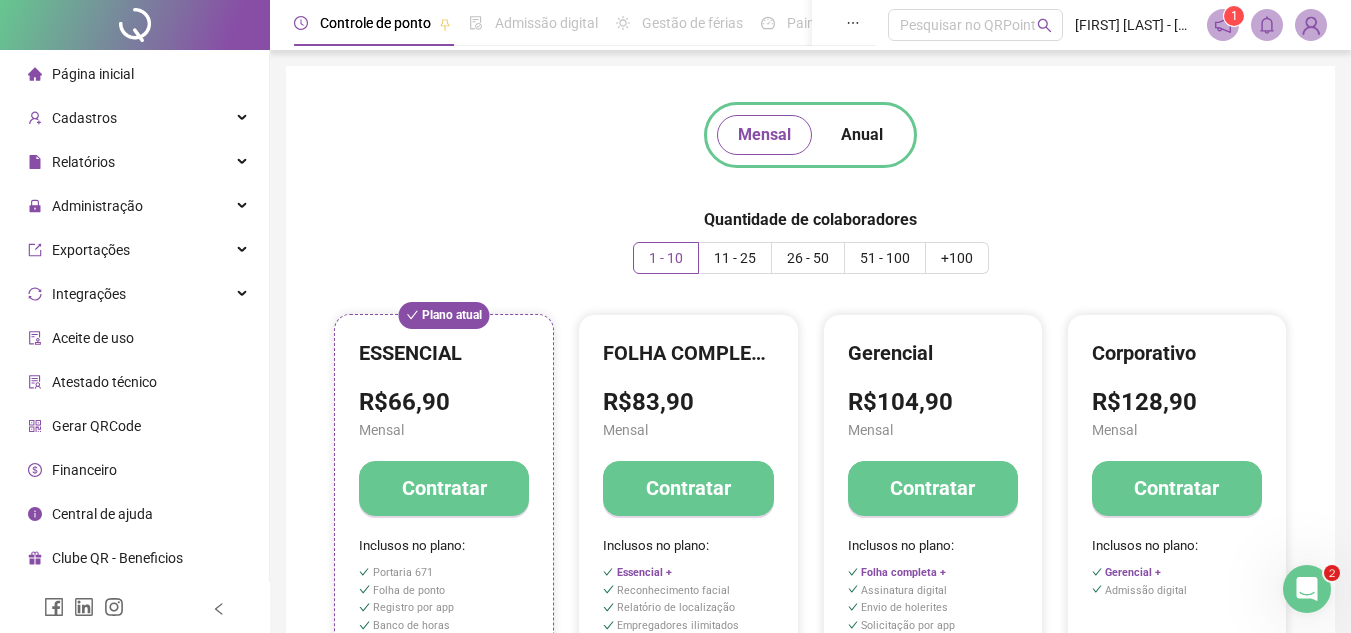 click 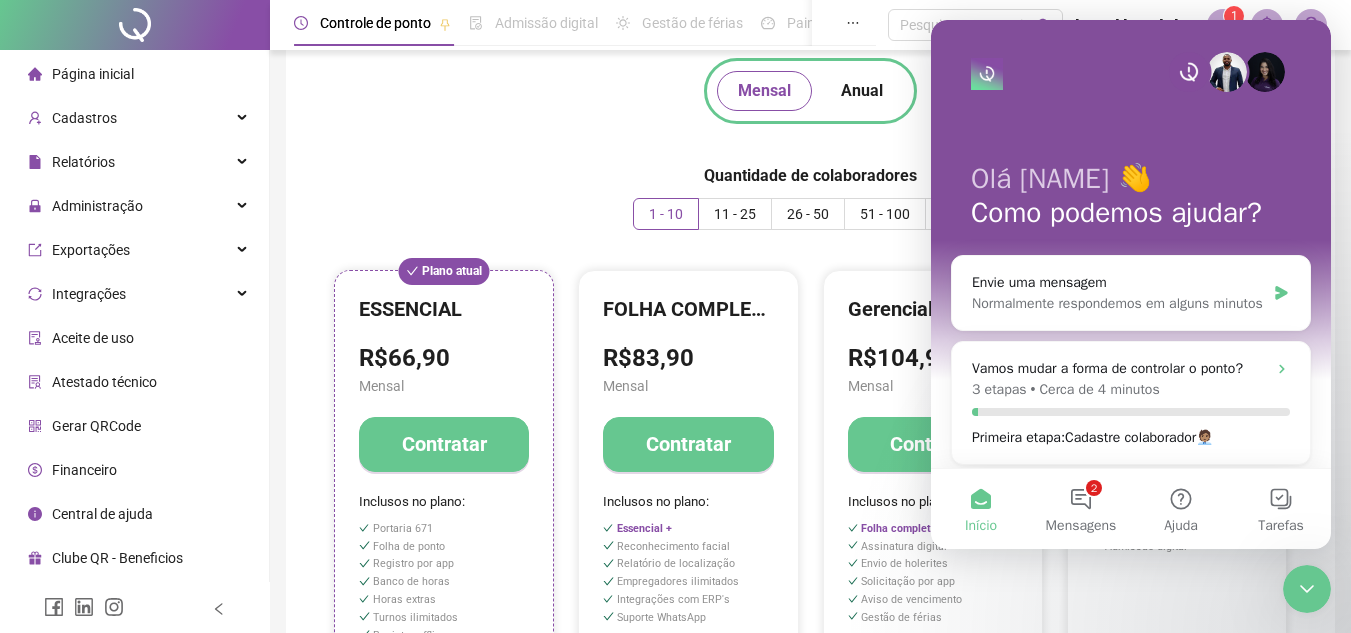 scroll, scrollTop: 90, scrollLeft: 0, axis: vertical 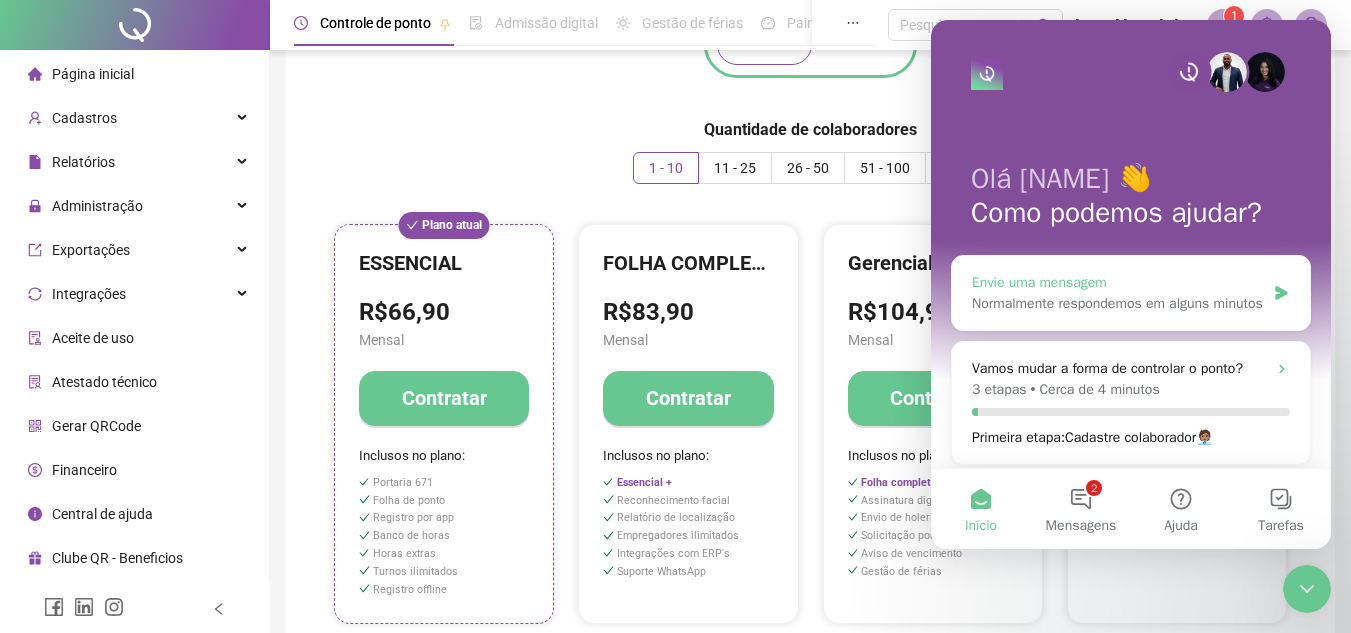 click on "Envie uma mensagem" at bounding box center [1118, 282] 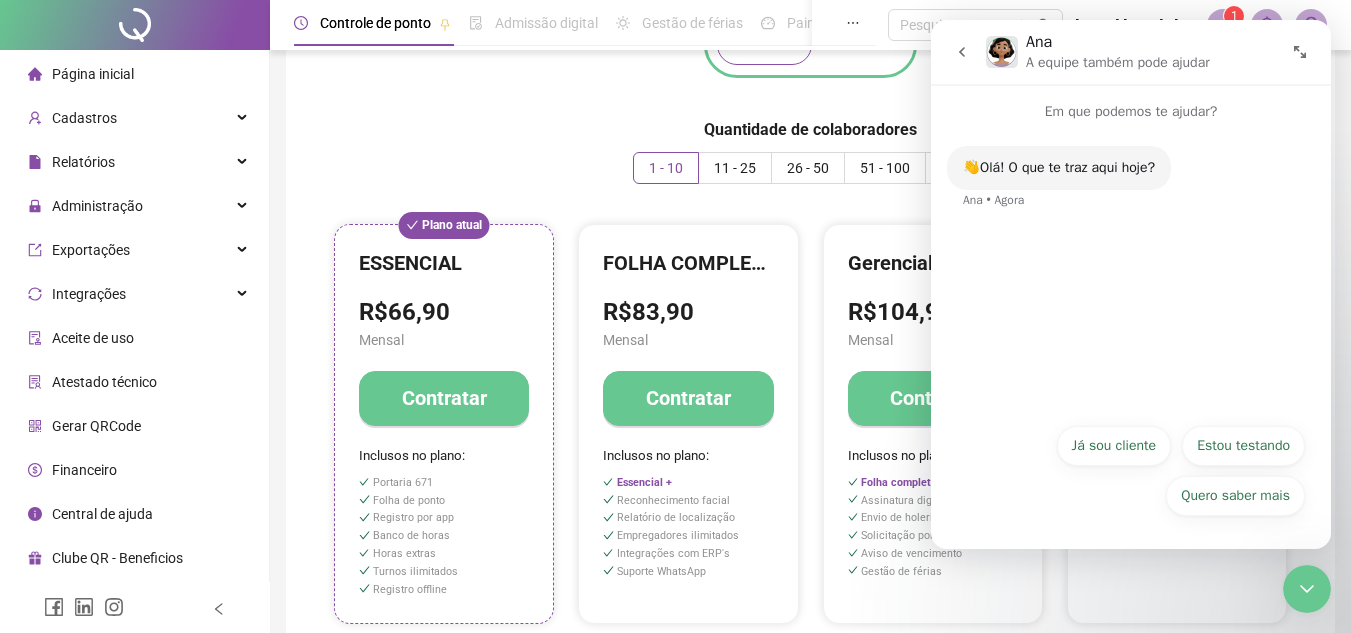 click 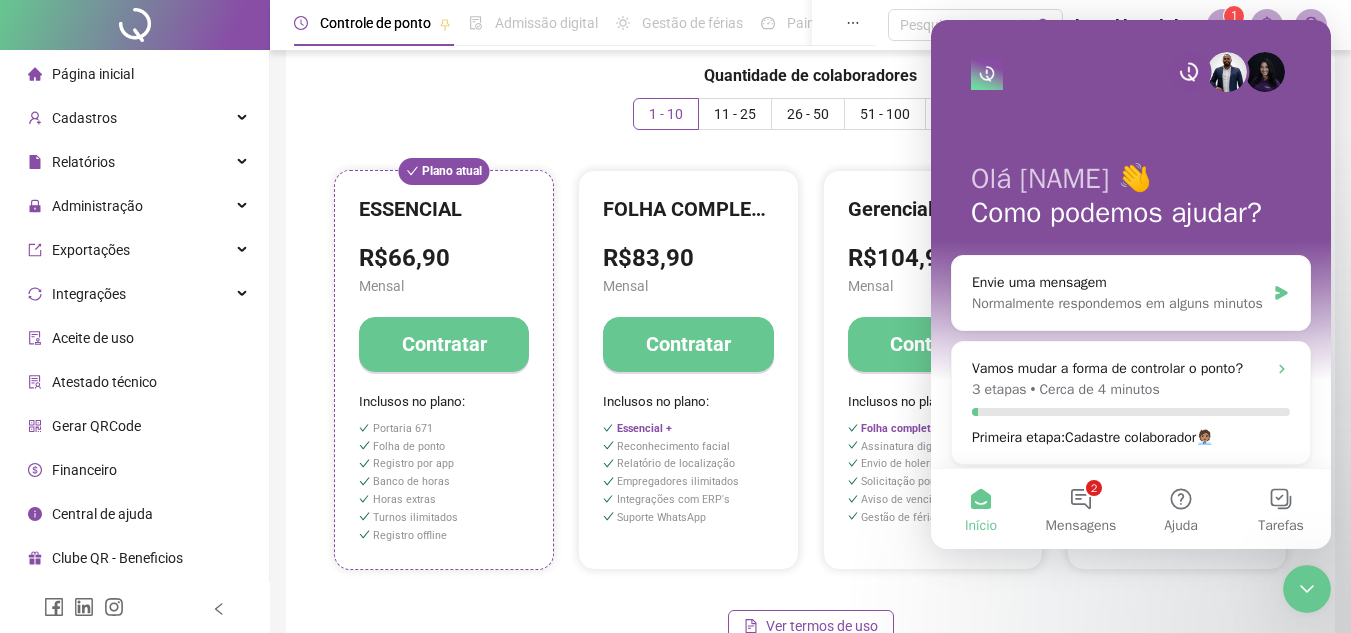 scroll, scrollTop: 147, scrollLeft: 0, axis: vertical 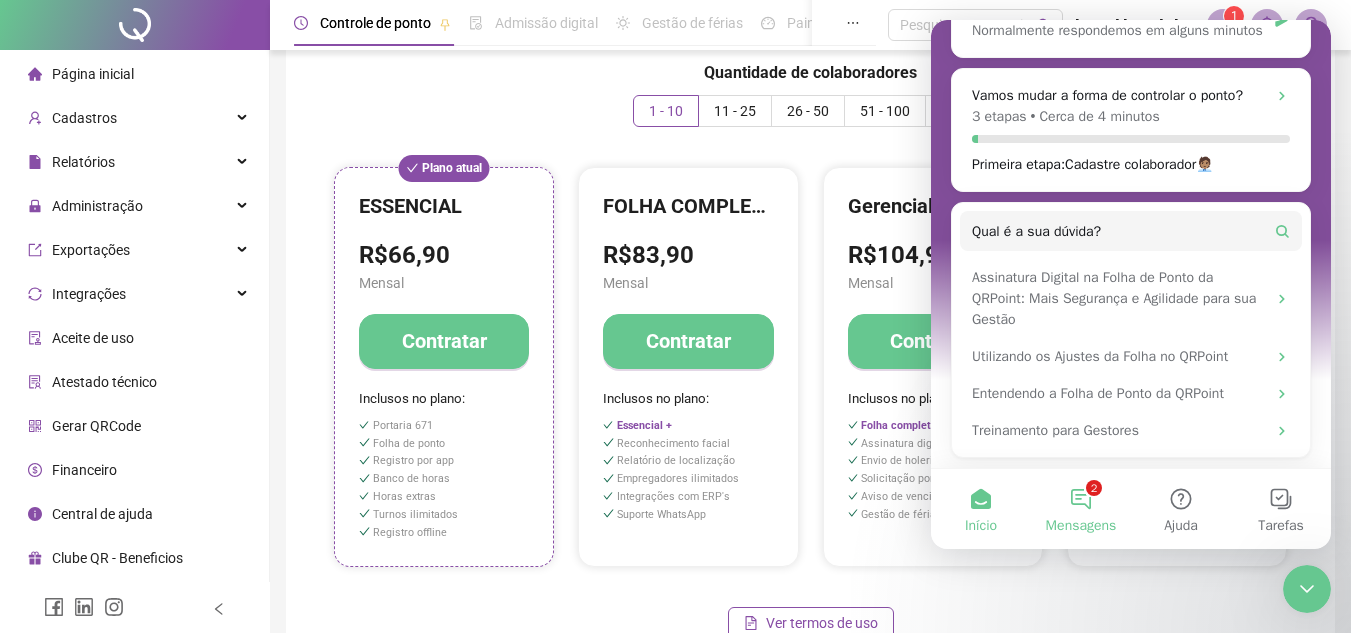 click on "2 Mensagens" at bounding box center (1081, 509) 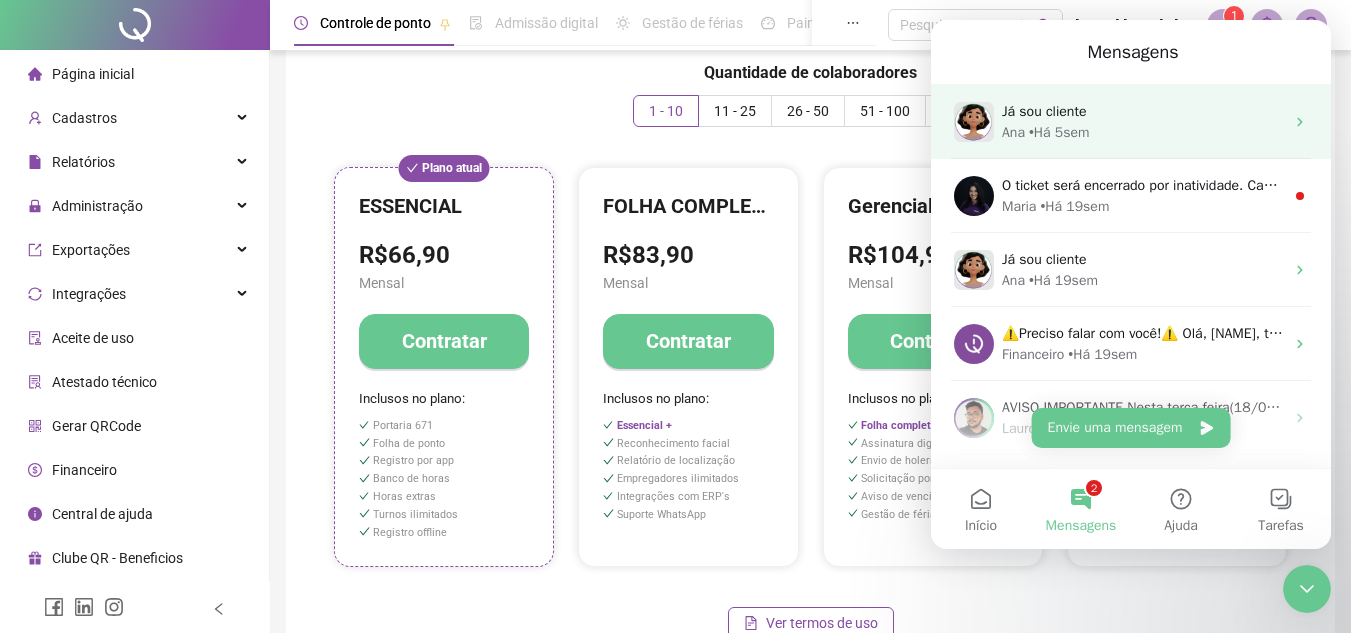 click on "Já sou cliente" at bounding box center [1143, 111] 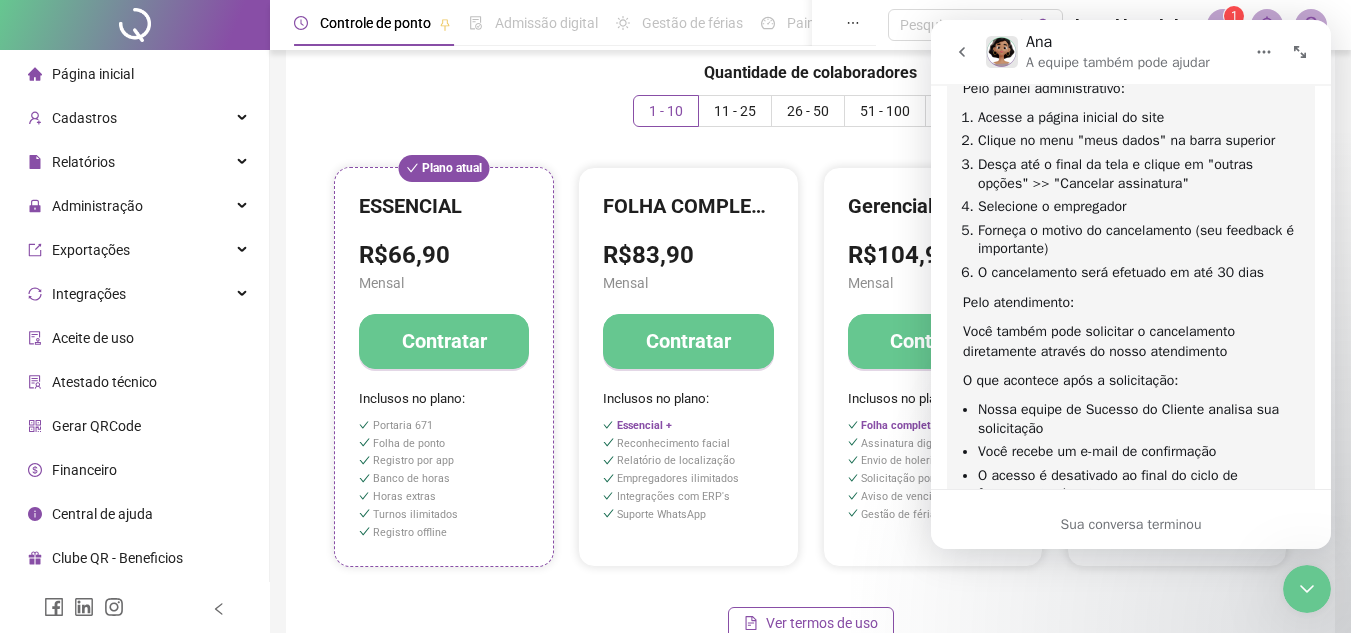 scroll, scrollTop: 1095, scrollLeft: 0, axis: vertical 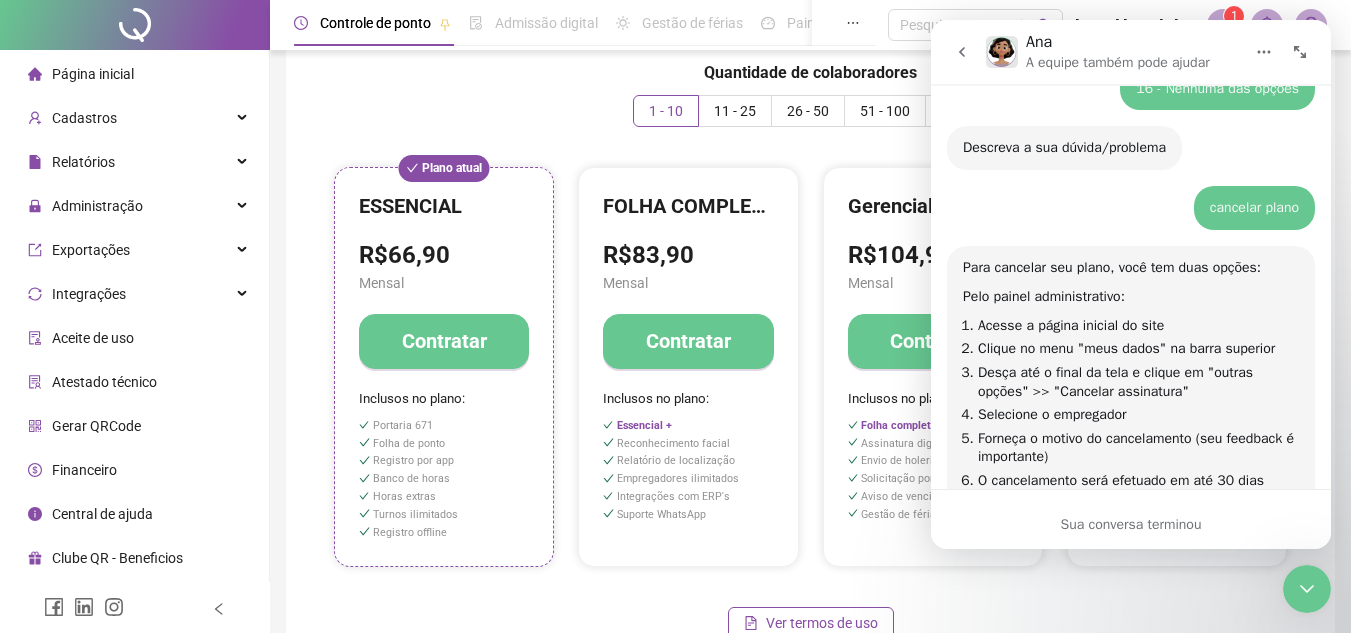 drag, startPoint x: 1323, startPoint y: 432, endPoint x: 2264, endPoint y: 330, distance: 946.512 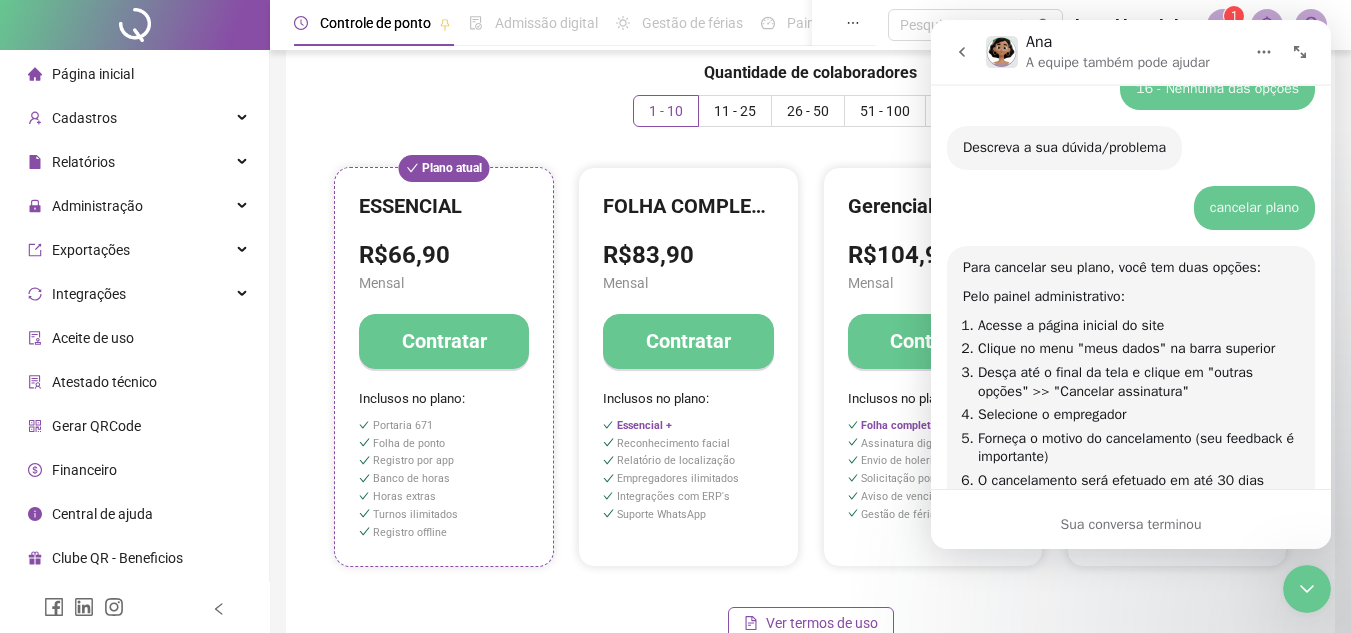 scroll, scrollTop: 43, scrollLeft: 0, axis: vertical 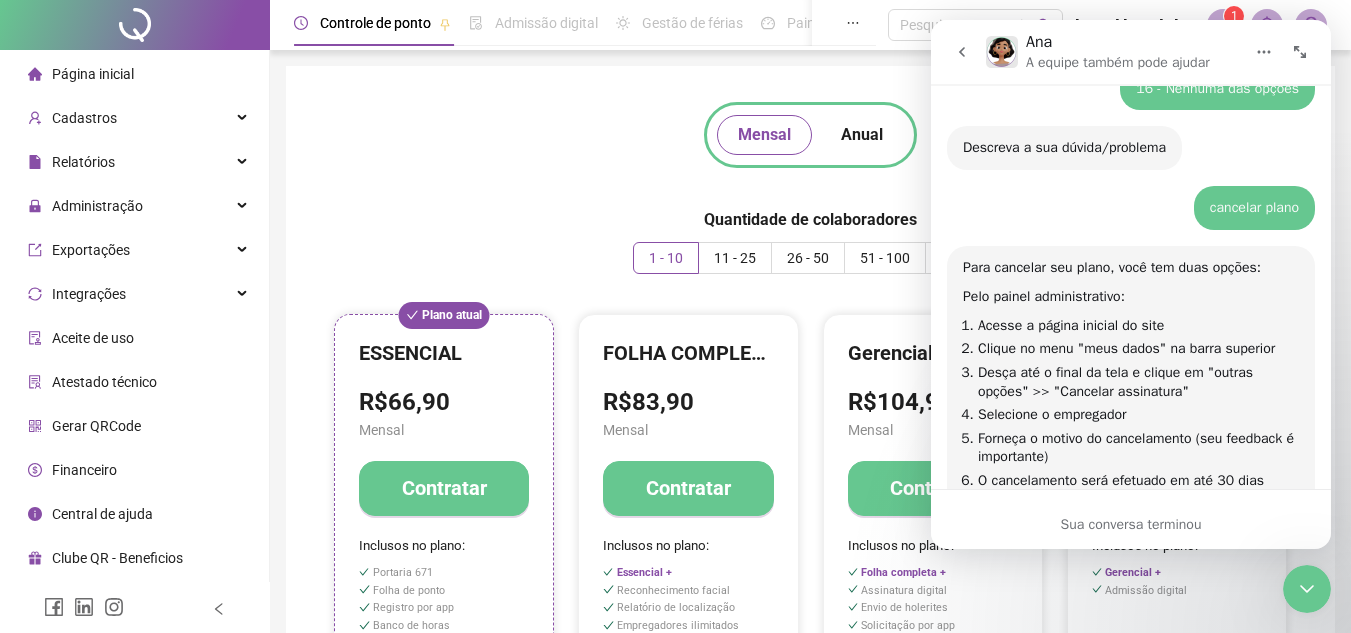 click at bounding box center [1300, 52] 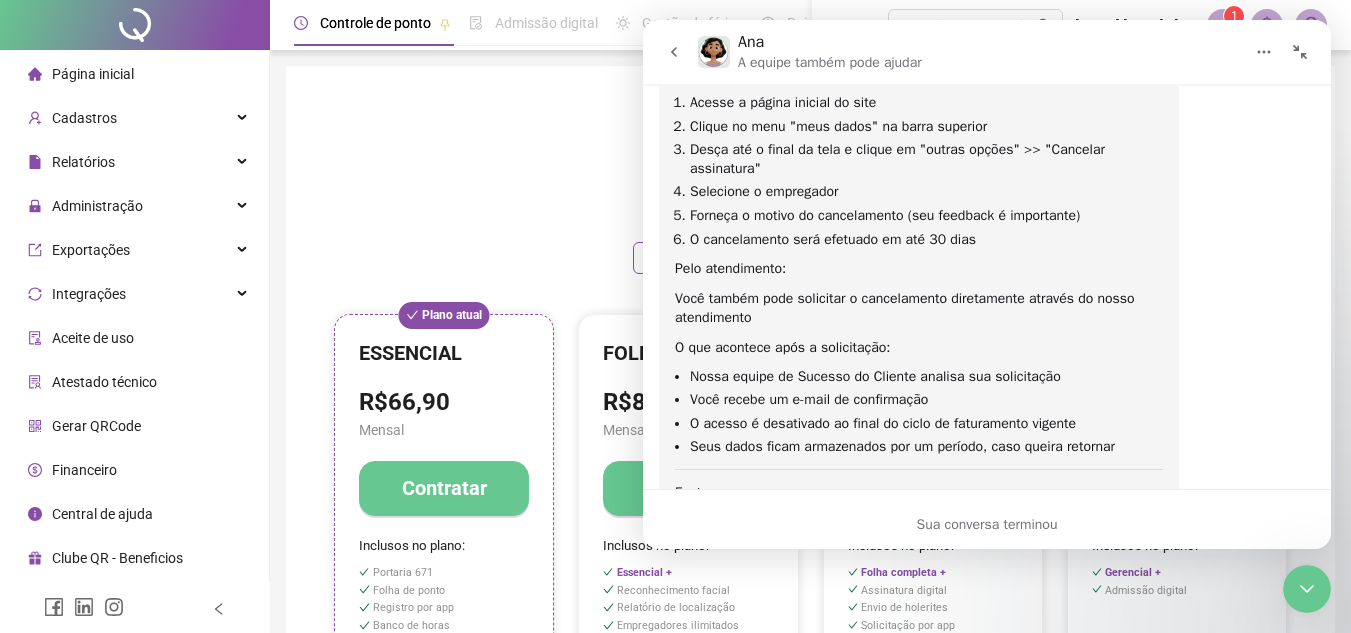 scroll, scrollTop: 962, scrollLeft: 0, axis: vertical 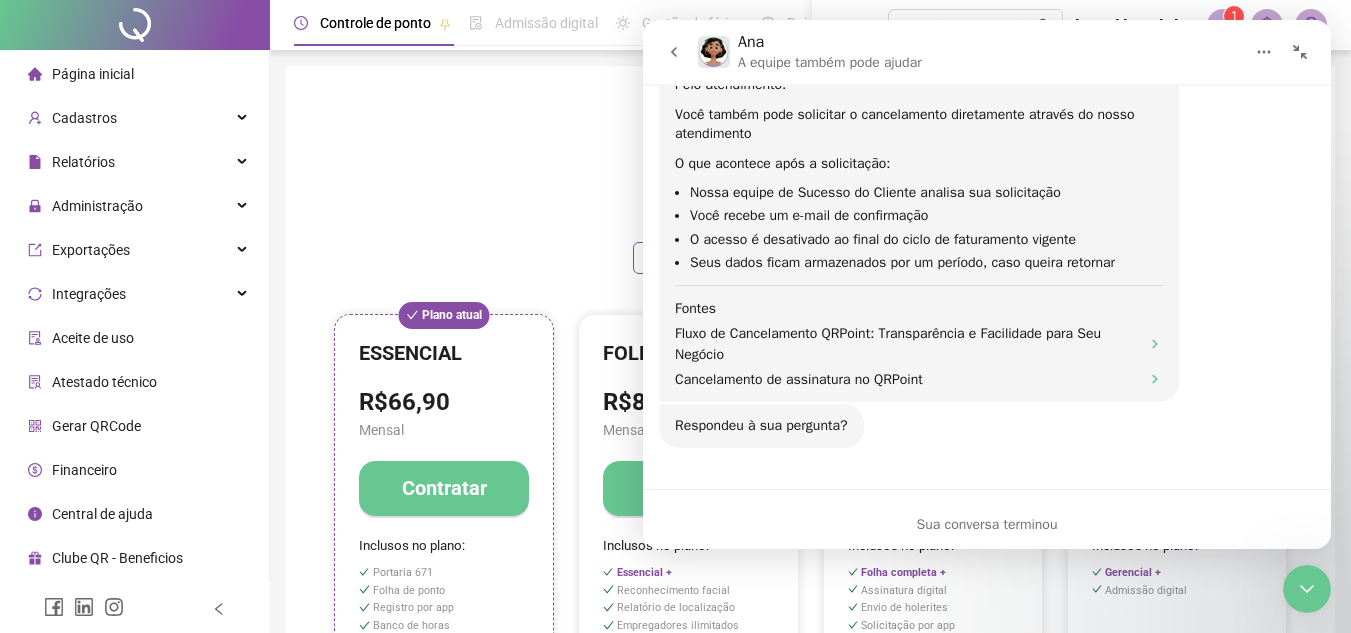 click 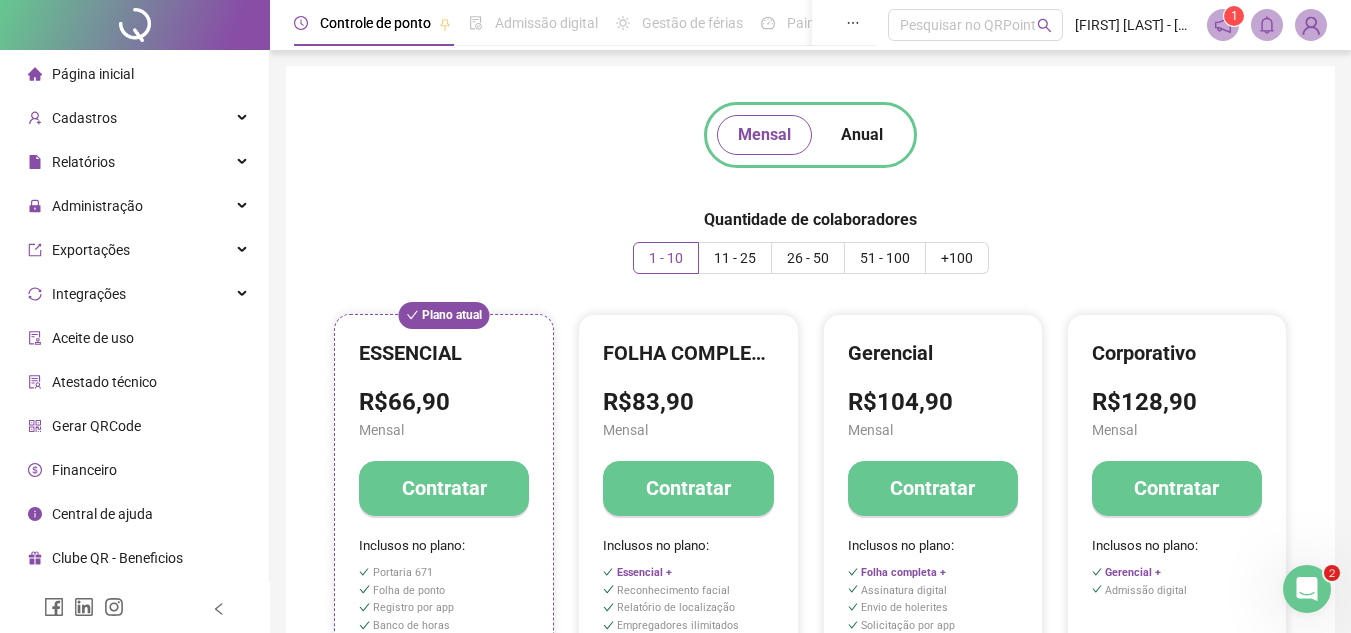 click on "Controle de ponto Admissão digital Gestão de férias Painel do DP Folha de pagamento   Pesquisar no QRPoint Joyce fernanda  - Leal vistoria Itapaci  1" at bounding box center [810, 25] 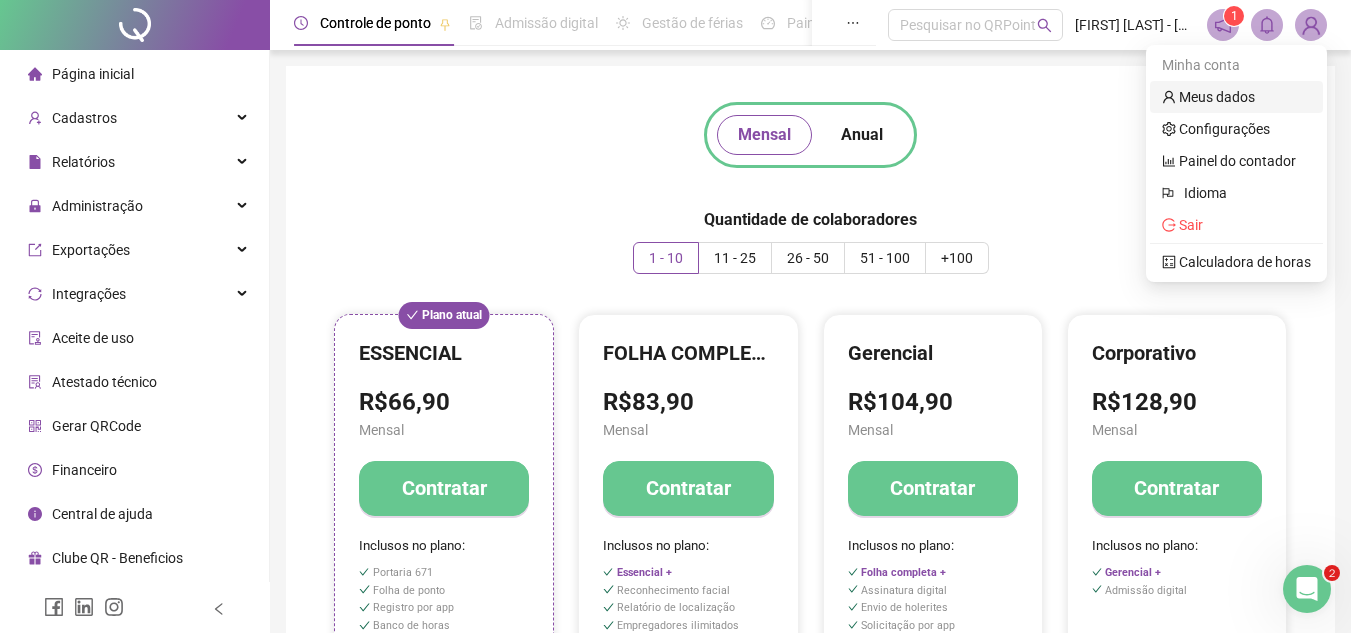 click on "Meus dados" at bounding box center (1208, 97) 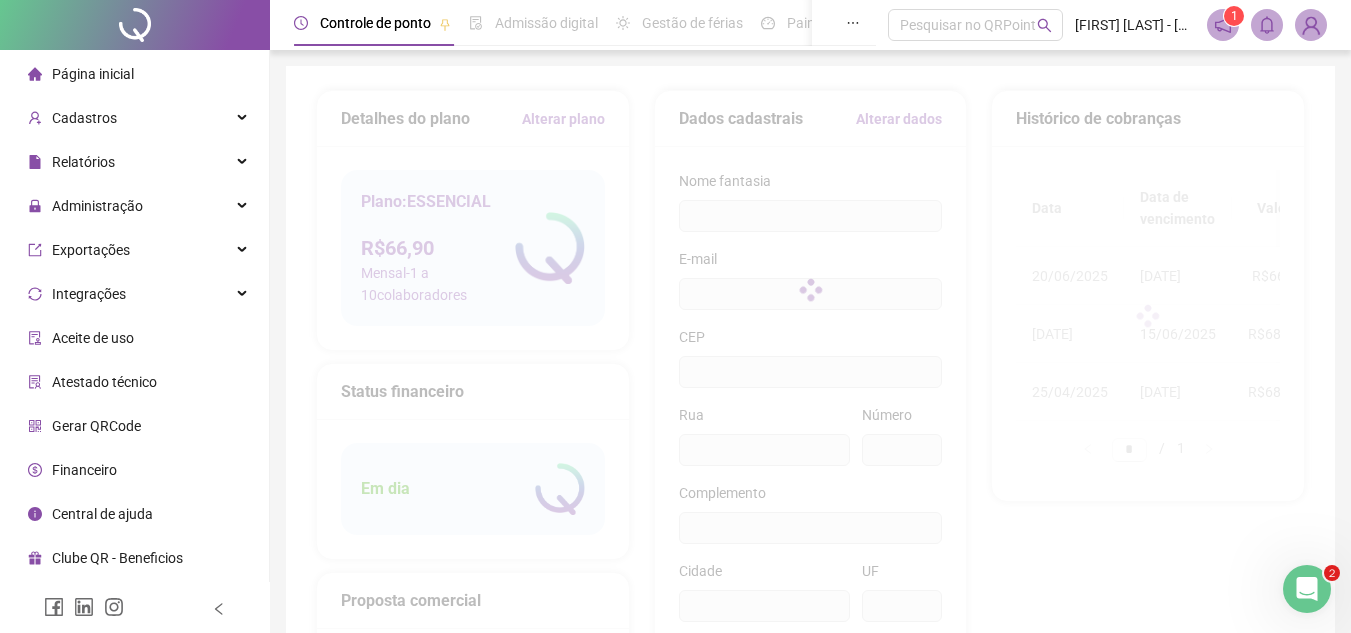 type on "**********" 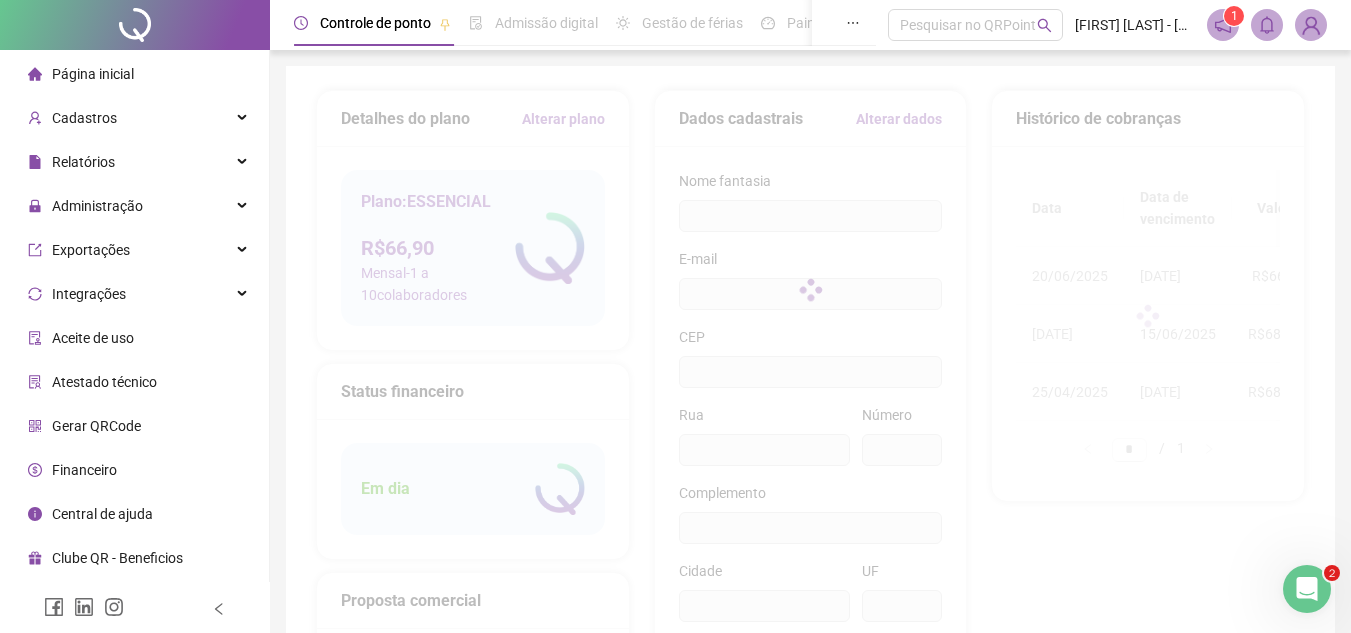 type on "**********" 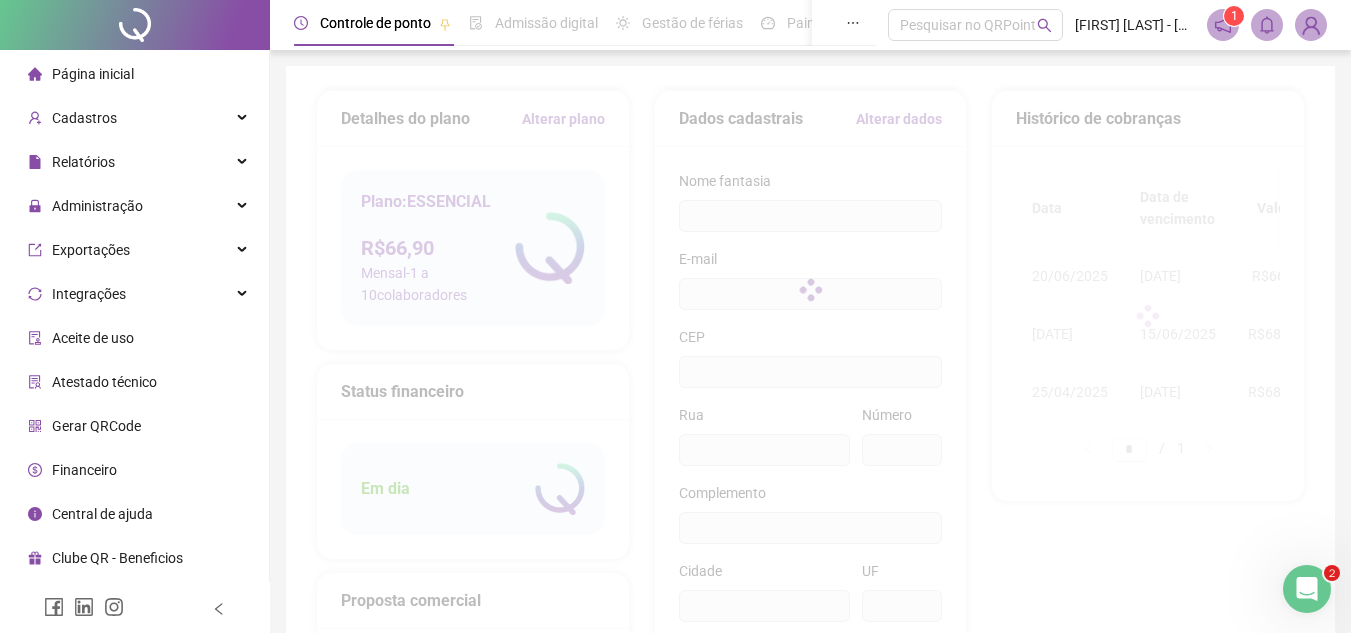 type on "**********" 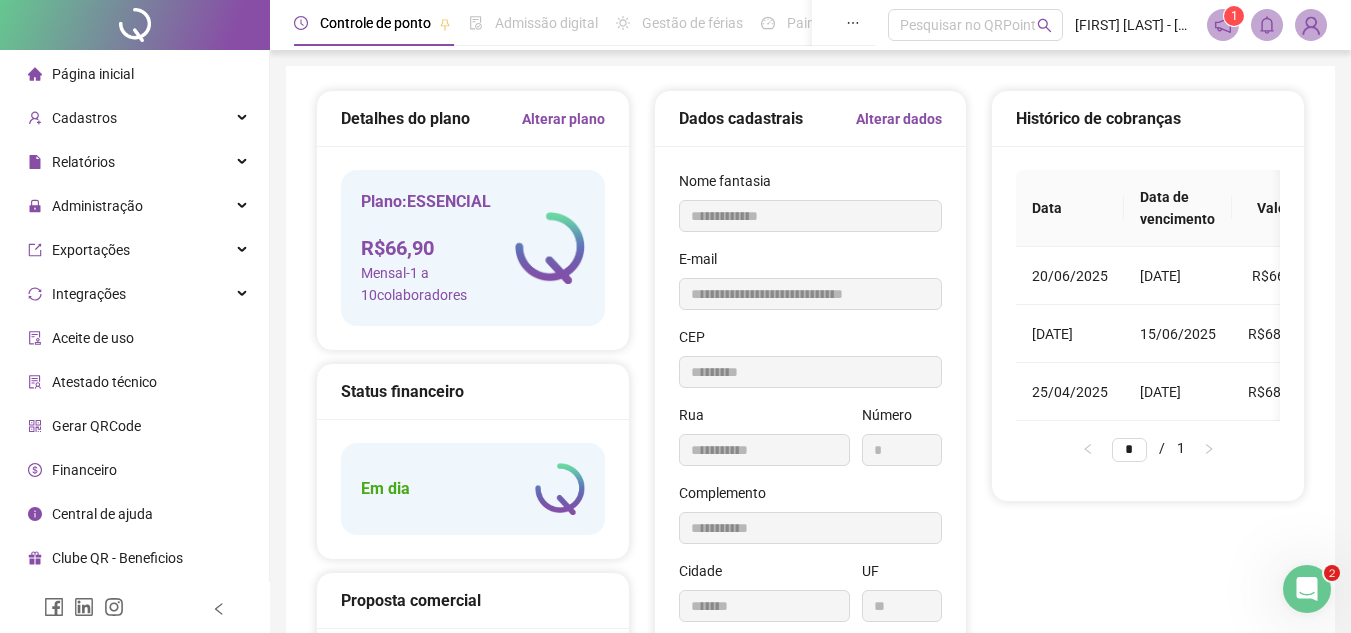 type on "*********" 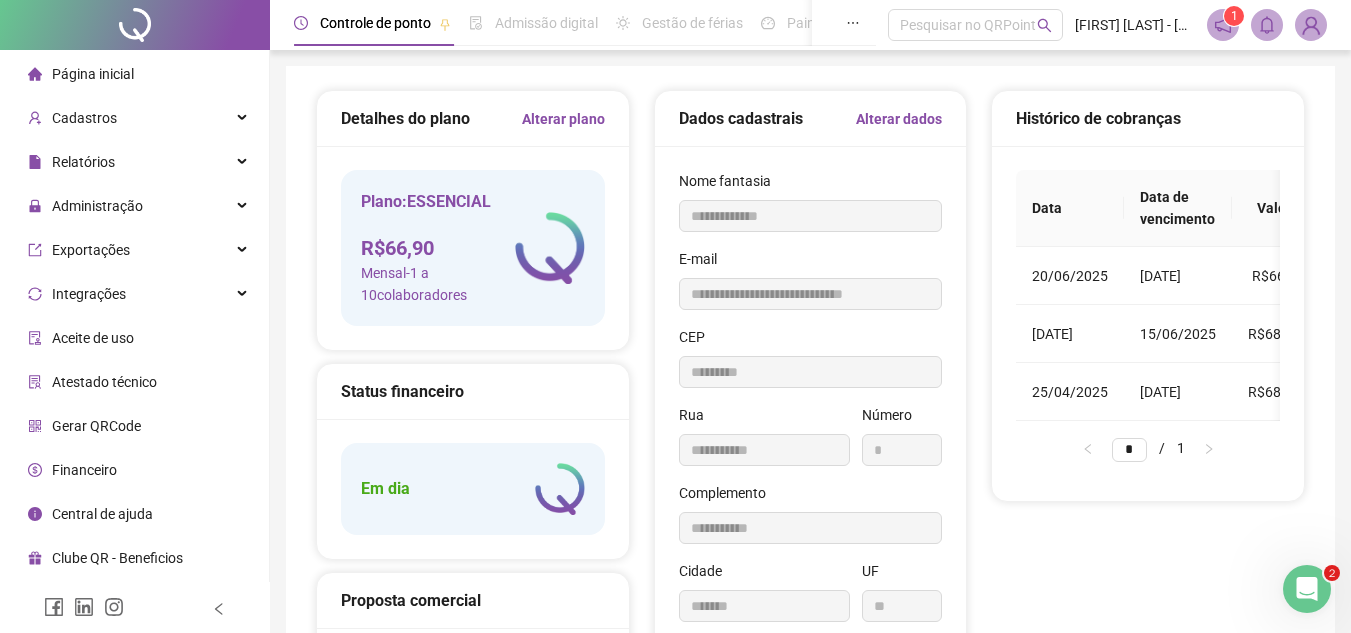 click at bounding box center [1307, 589] 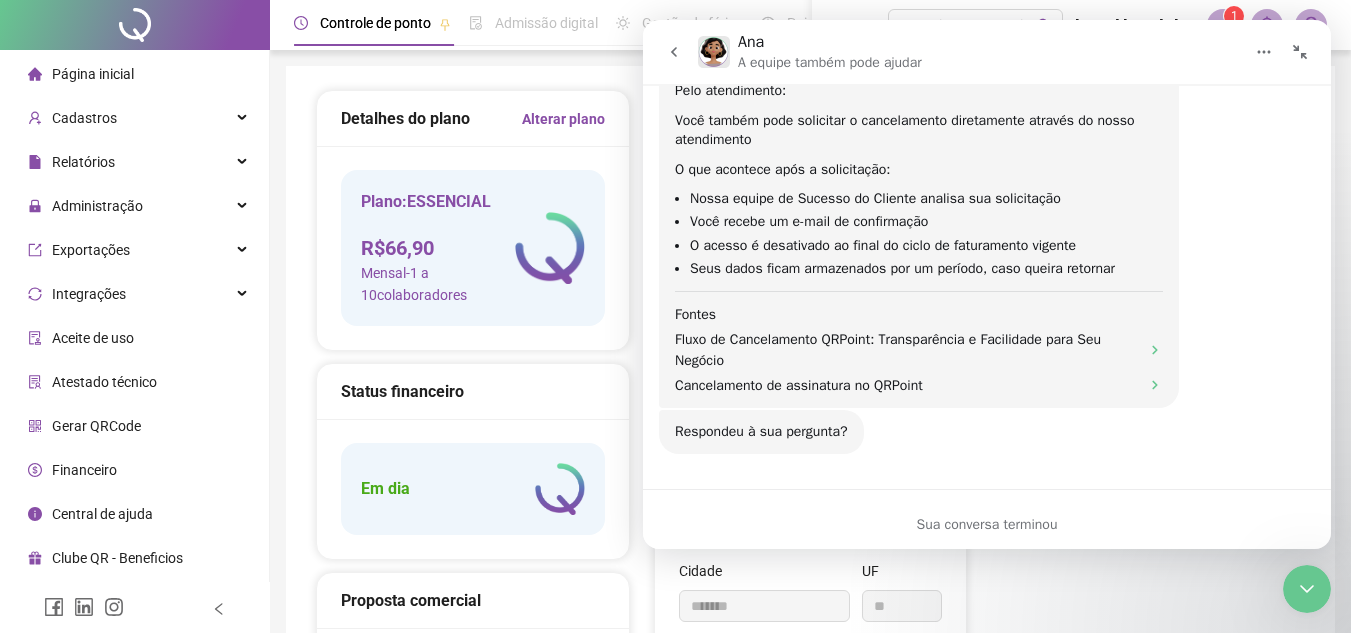 scroll, scrollTop: 962, scrollLeft: 0, axis: vertical 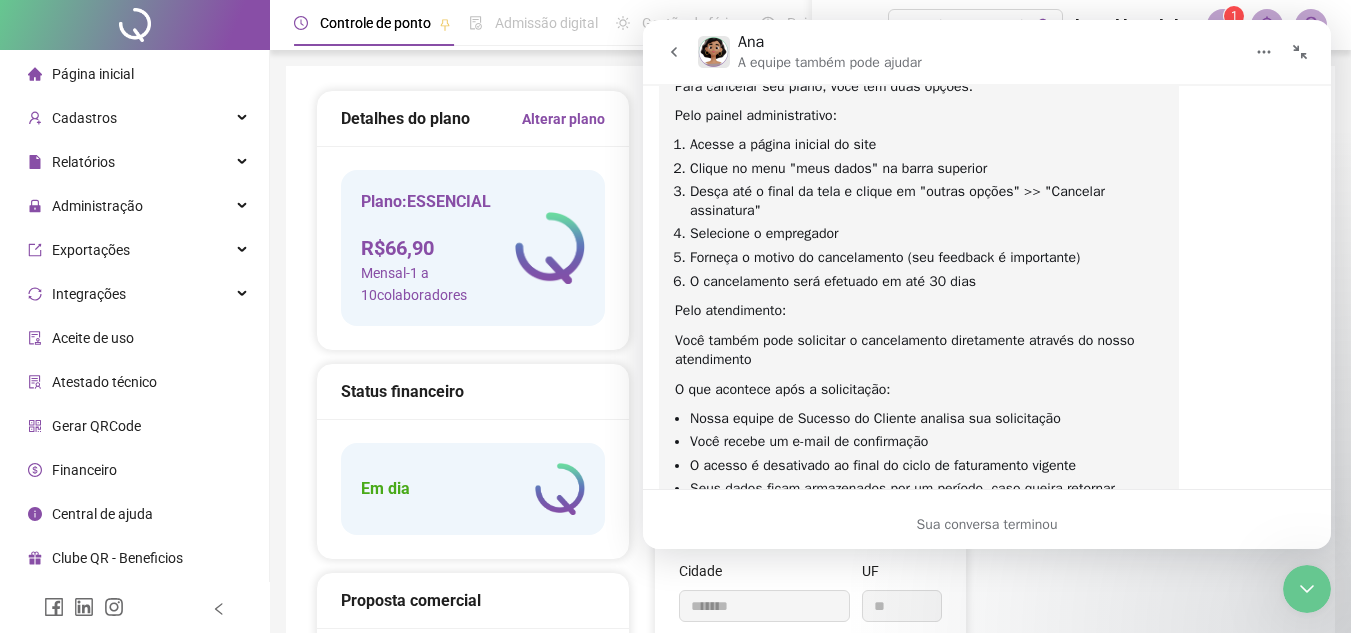 click on "**********" at bounding box center (810, 435) 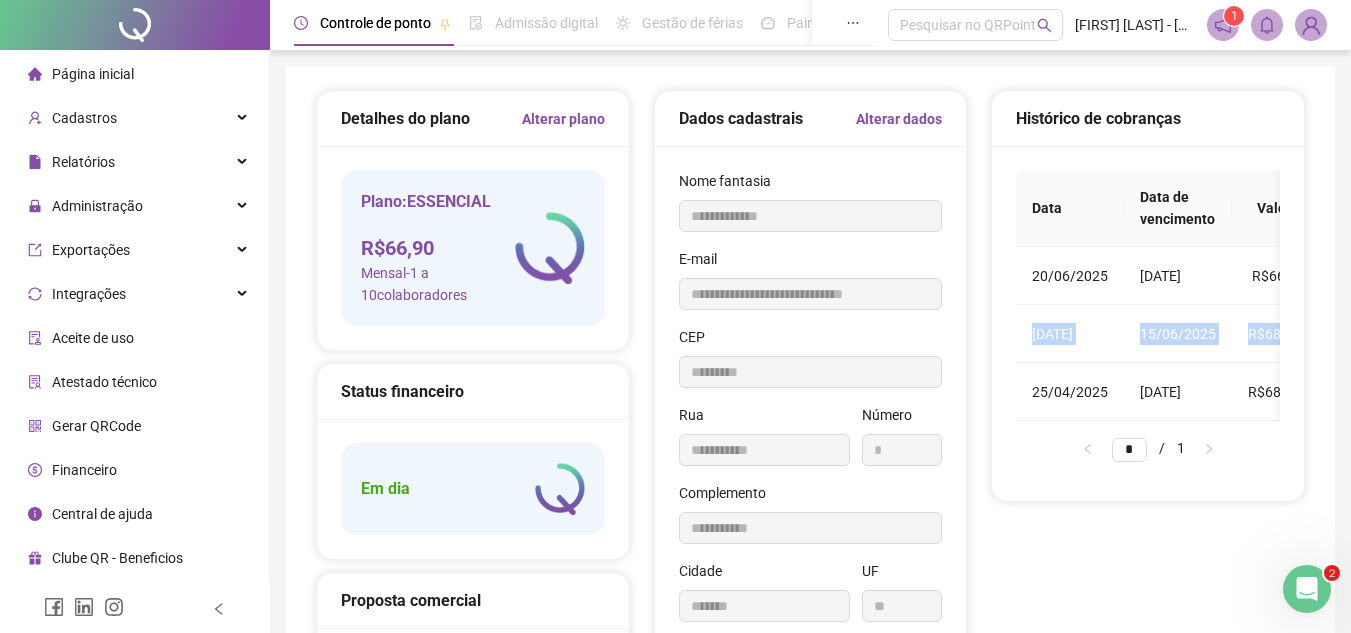 drag, startPoint x: 1350, startPoint y: 334, endPoint x: 1351, endPoint y: 258, distance: 76.00658 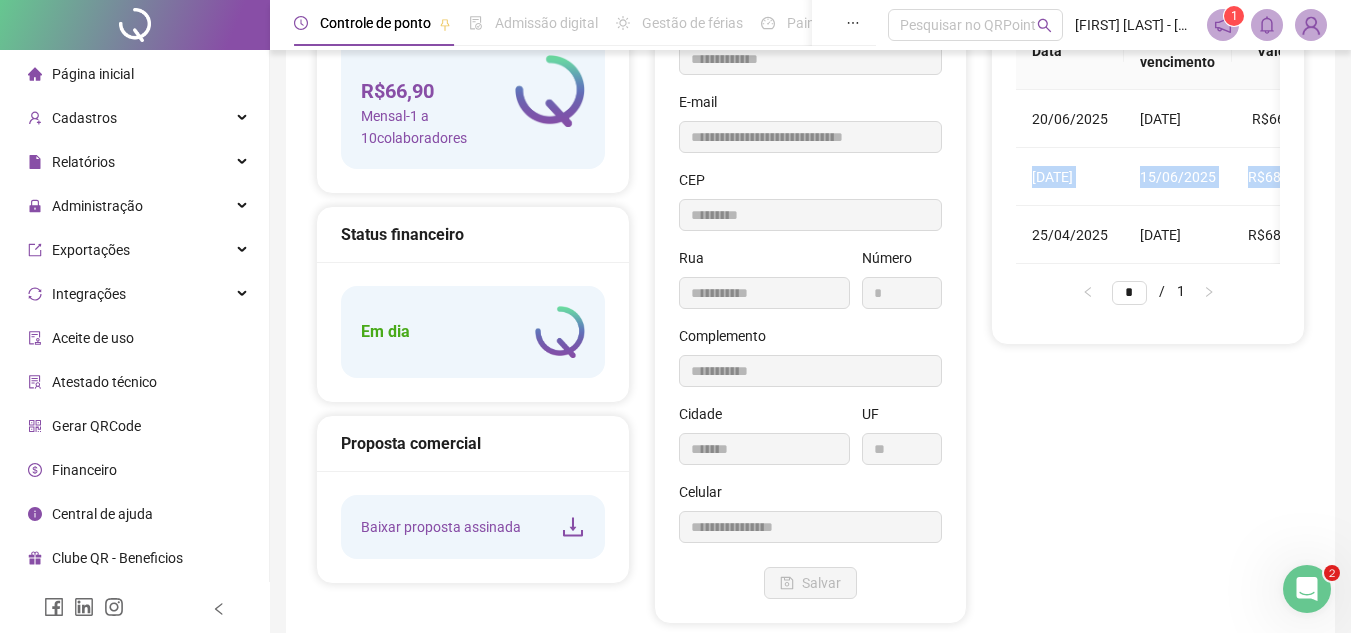 scroll, scrollTop: 0, scrollLeft: 0, axis: both 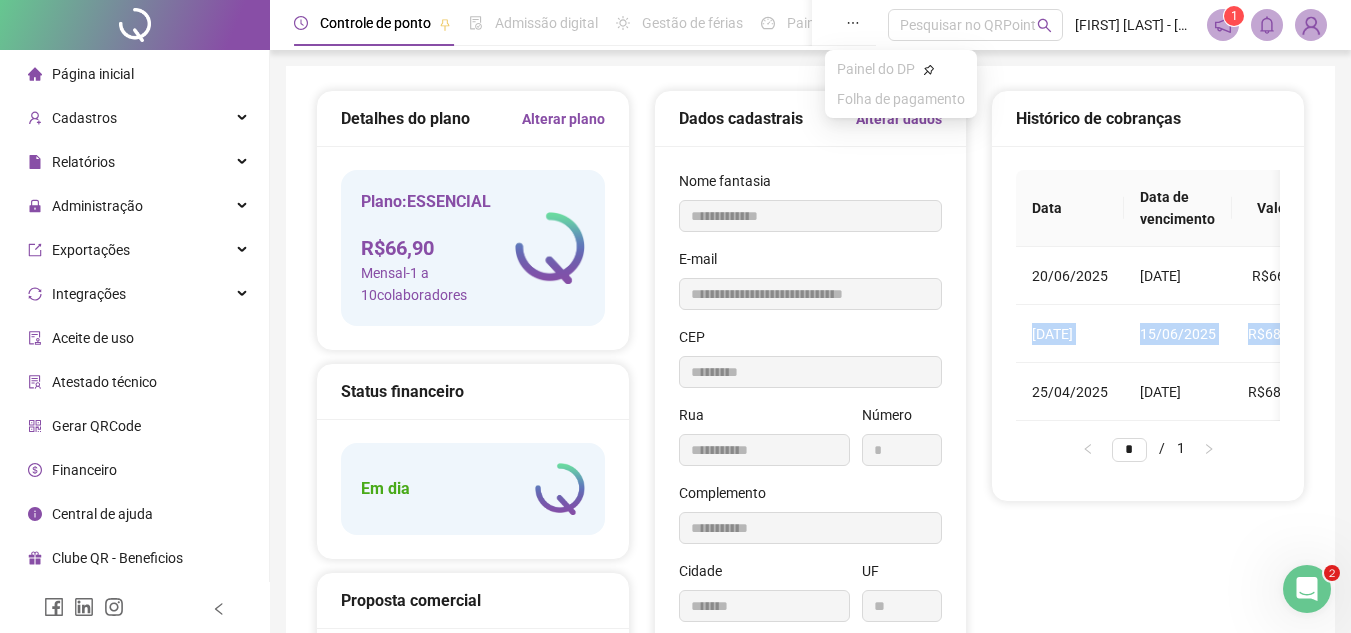 click 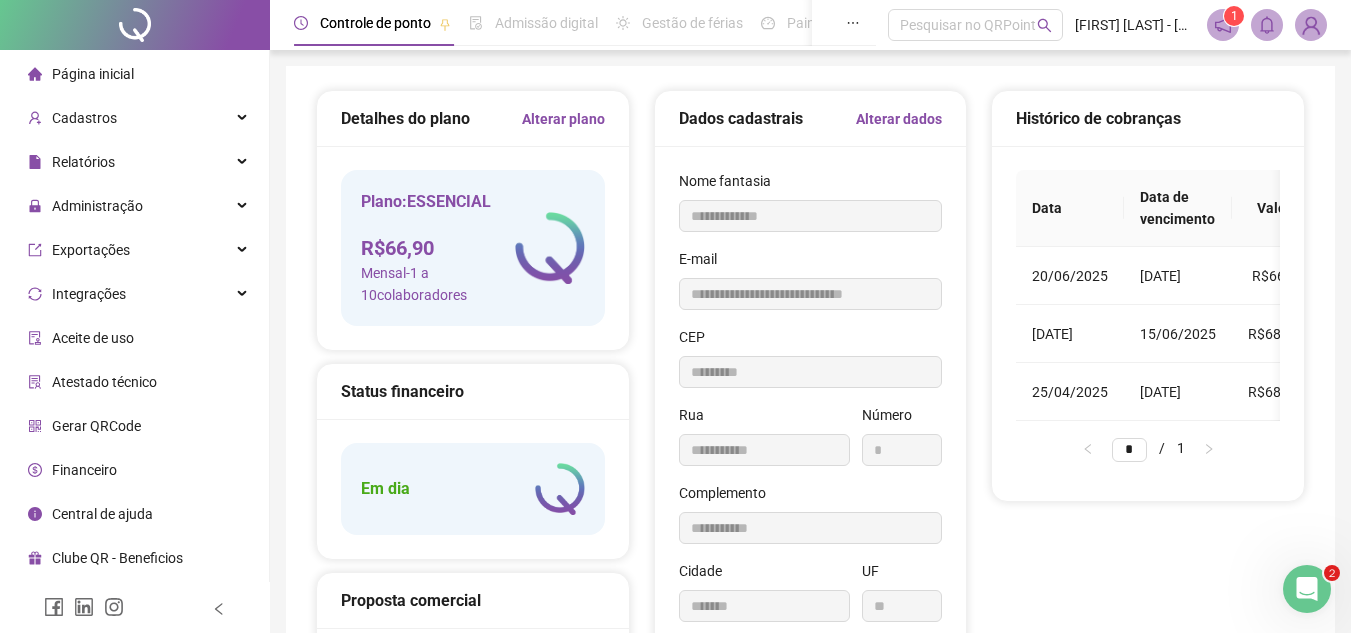 click on "[FIRST] [LAST] - [BUSINESS_NAME] [BUSINESS_NAME]" at bounding box center (1135, 25) 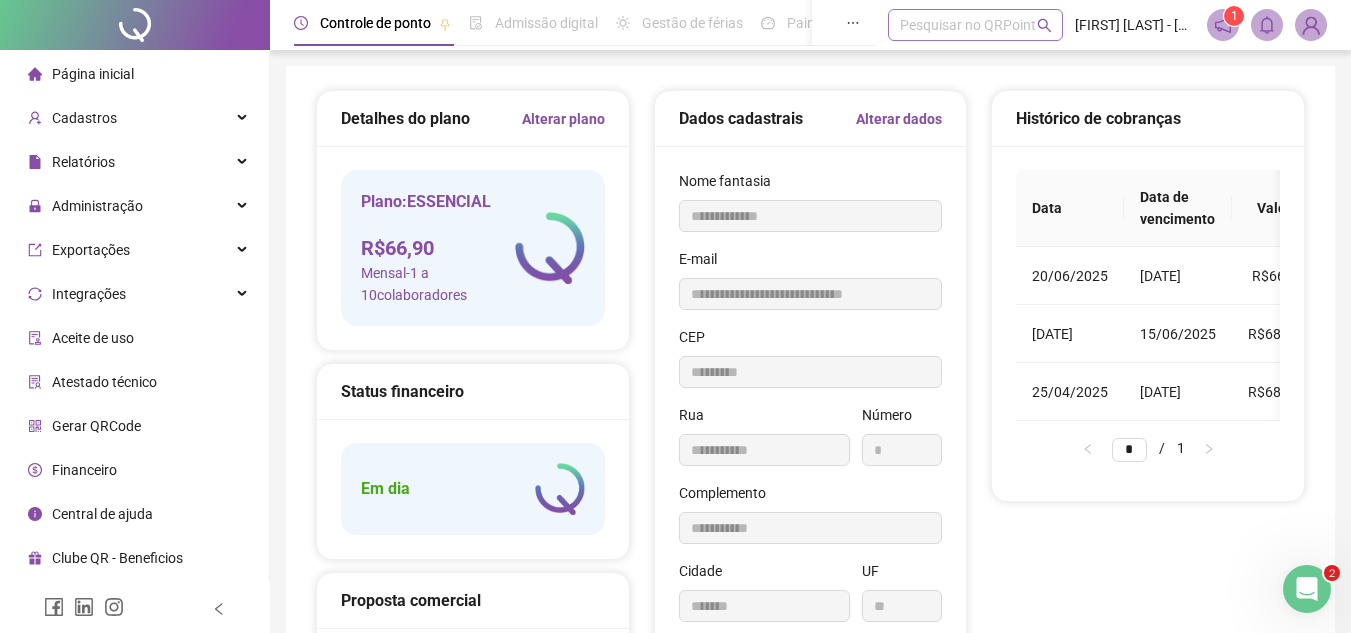 click at bounding box center [965, 25] 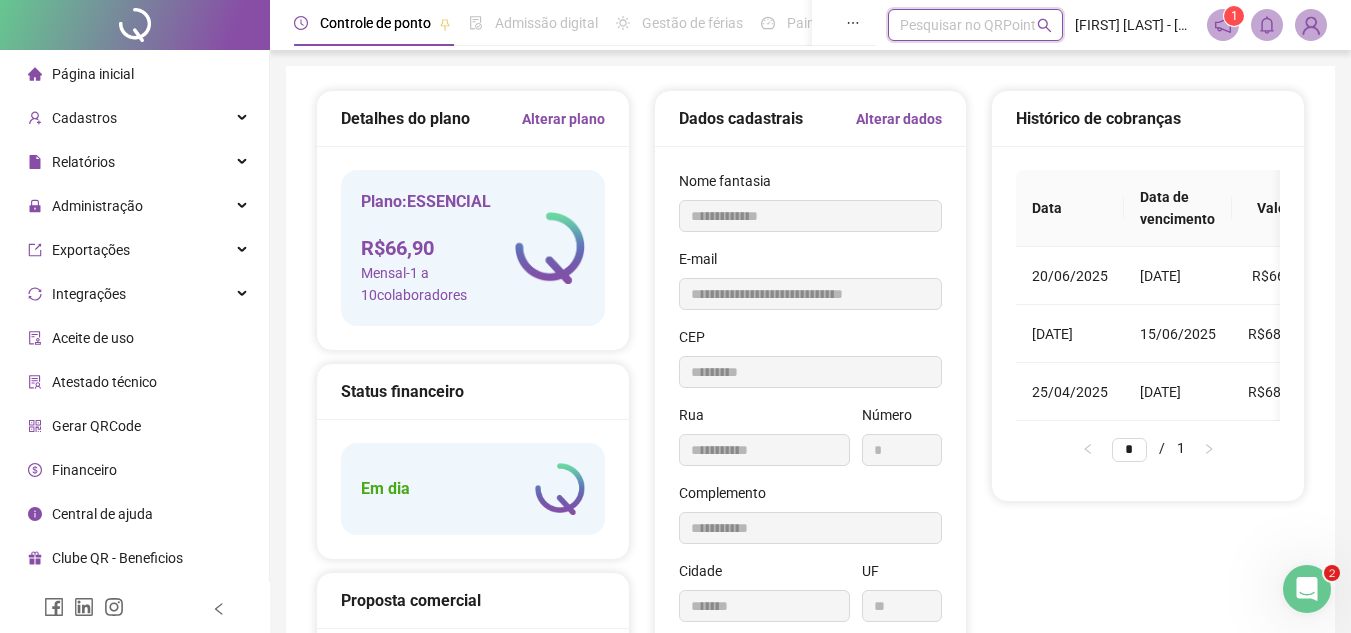 click 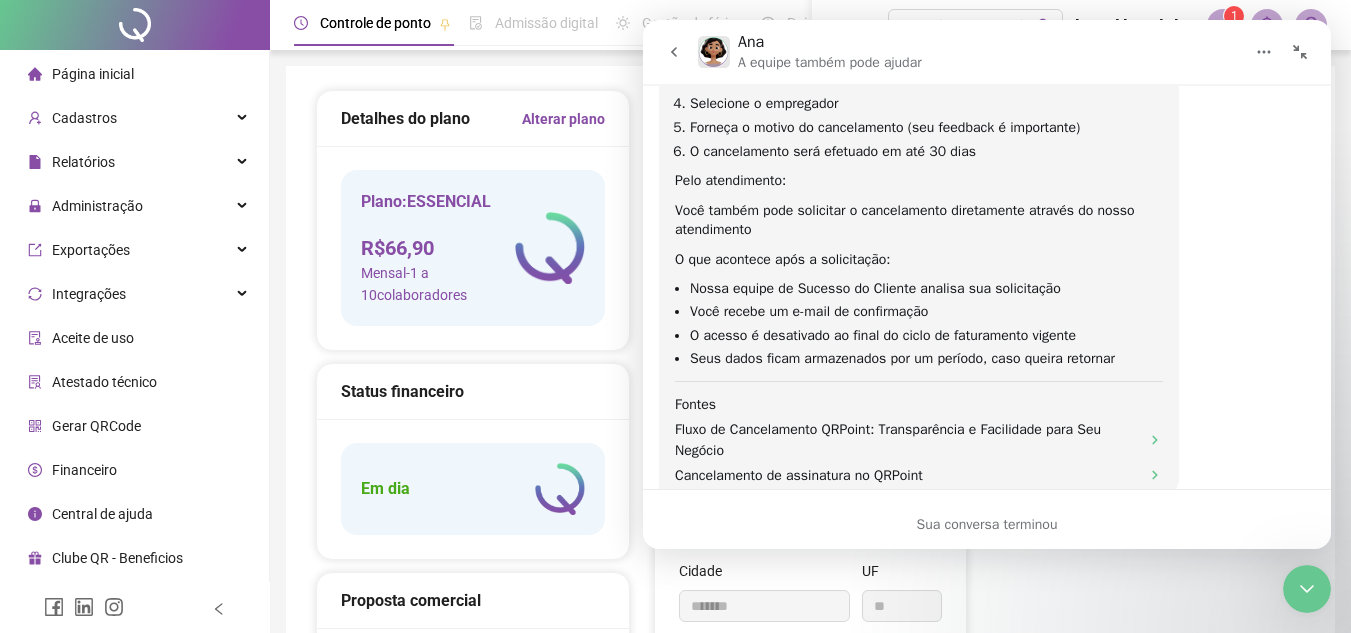 scroll, scrollTop: 962, scrollLeft: 0, axis: vertical 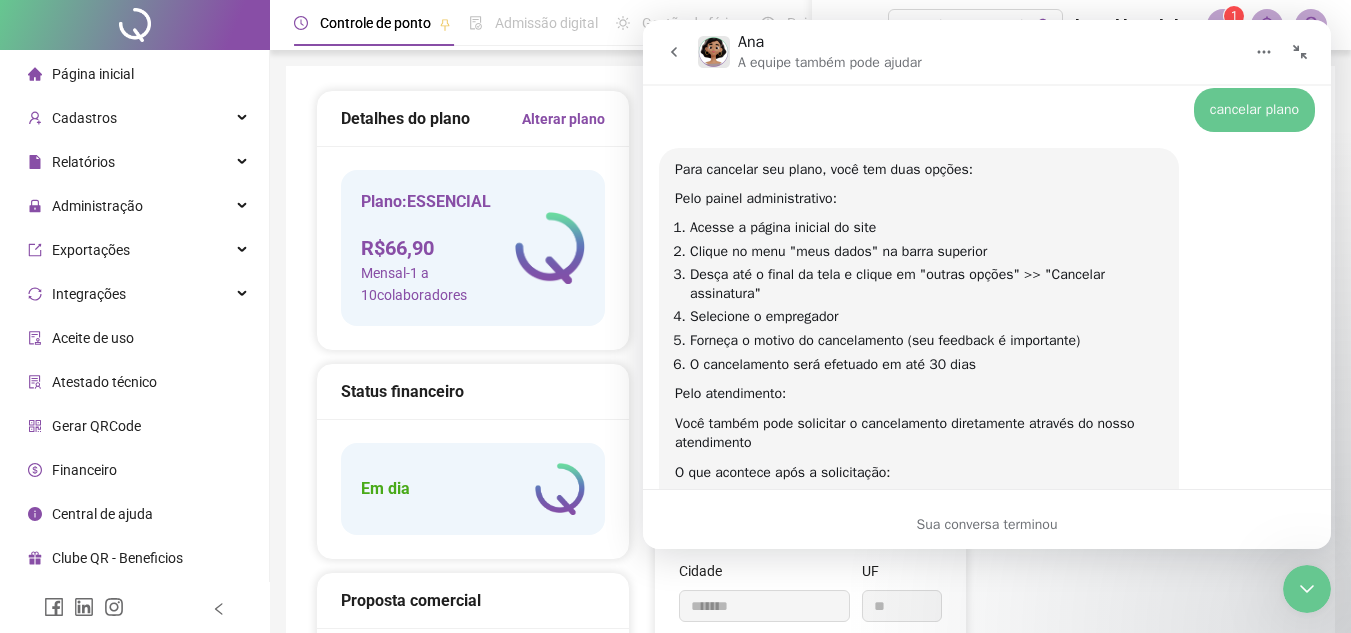 drag, startPoint x: 1325, startPoint y: 451, endPoint x: 1977, endPoint y: 385, distance: 655.332 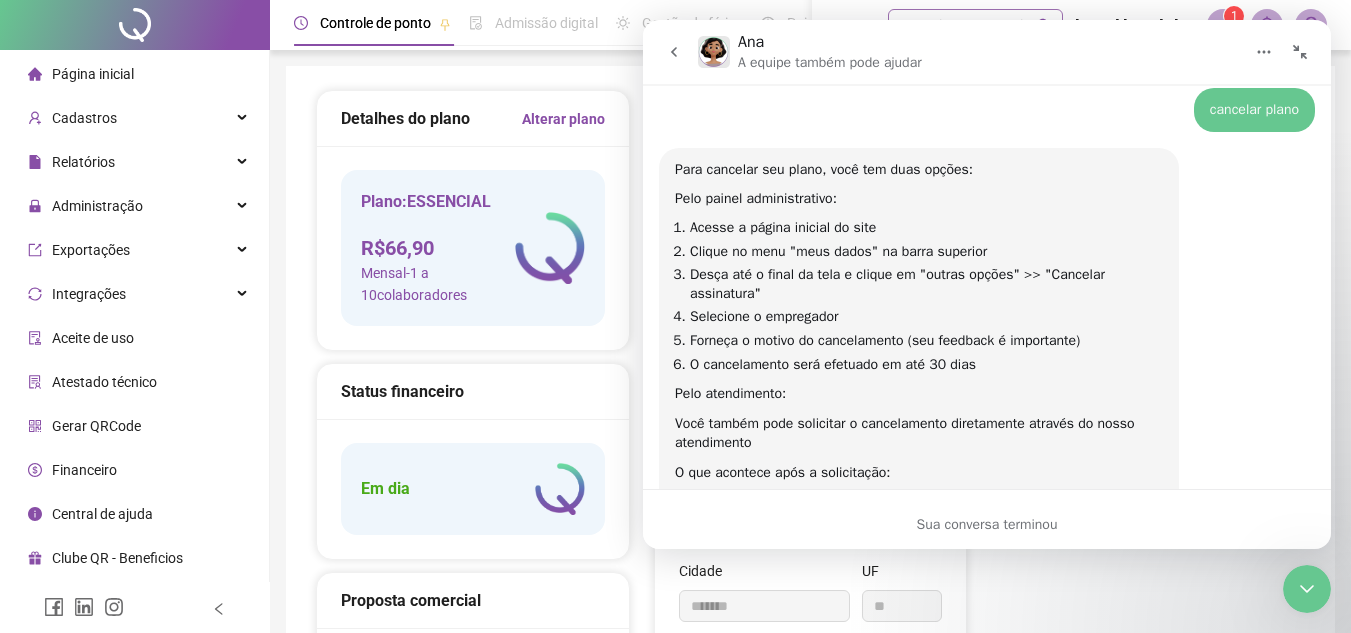 click at bounding box center (965, 25) 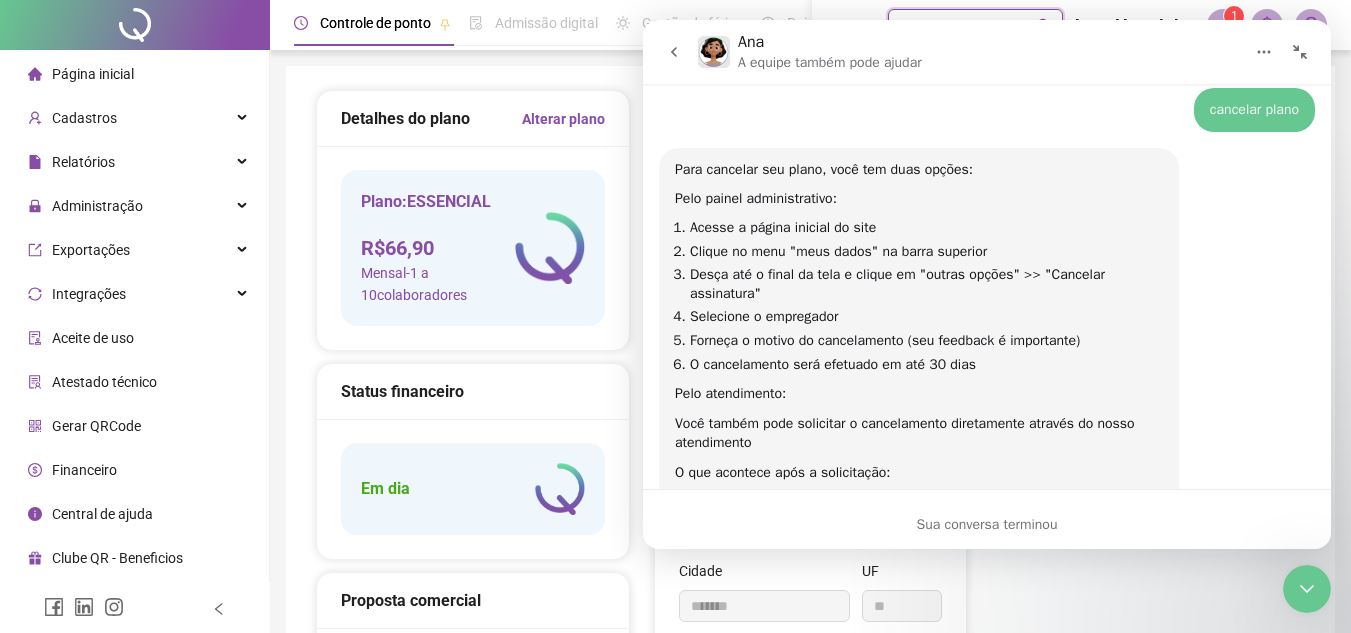 type on "***" 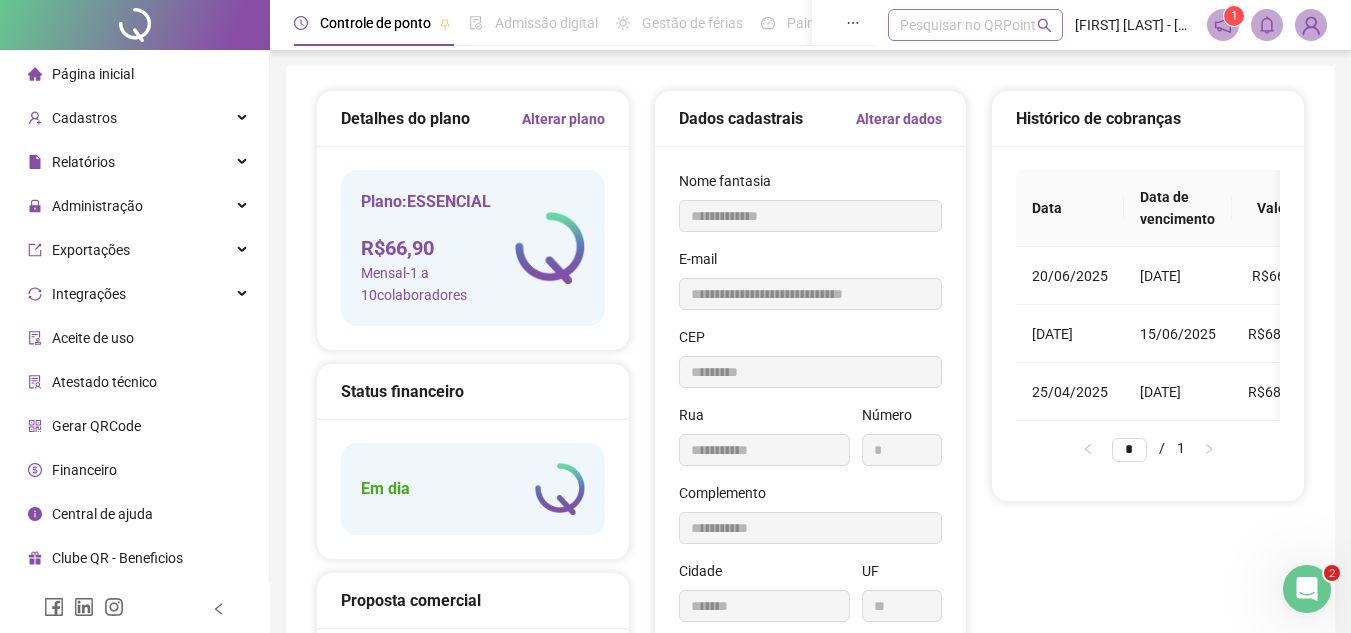 click at bounding box center (965, 25) 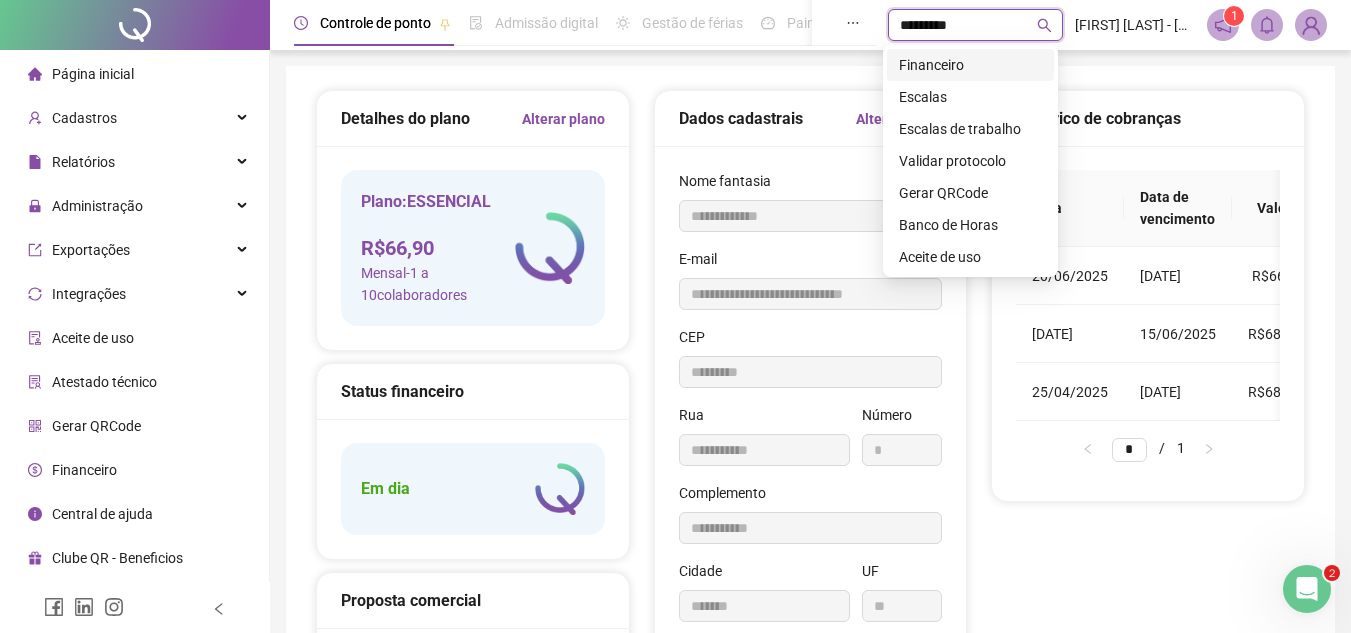 type on "********" 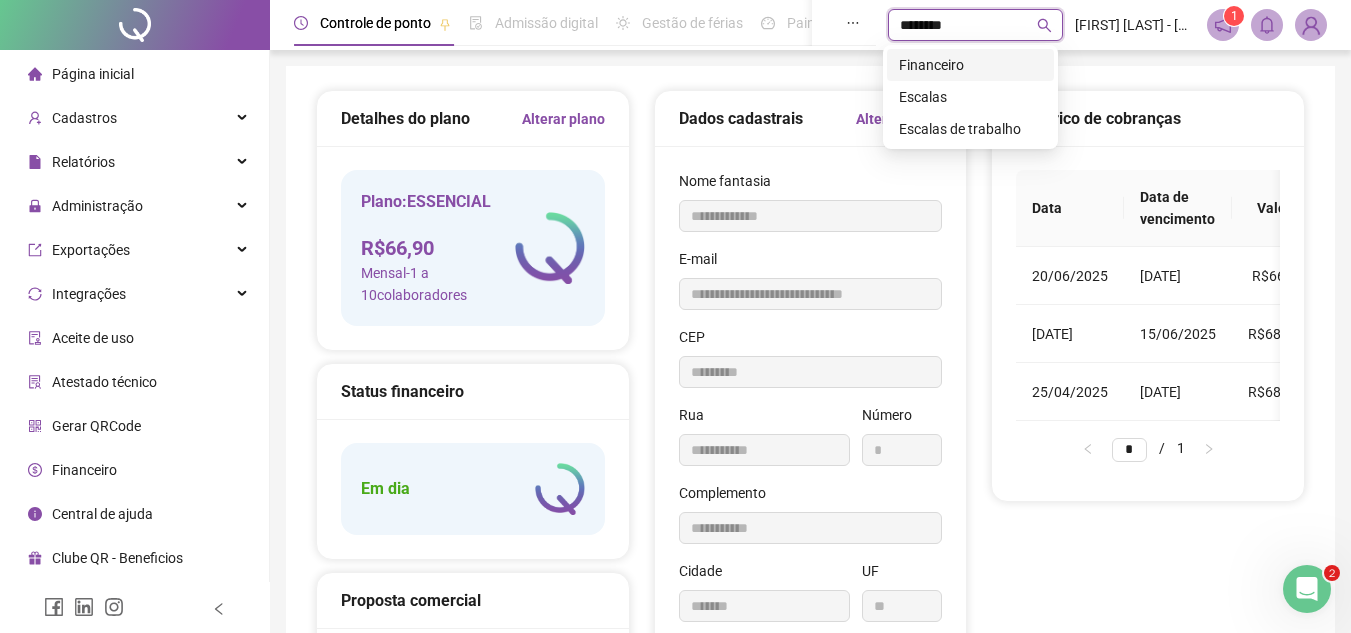 type 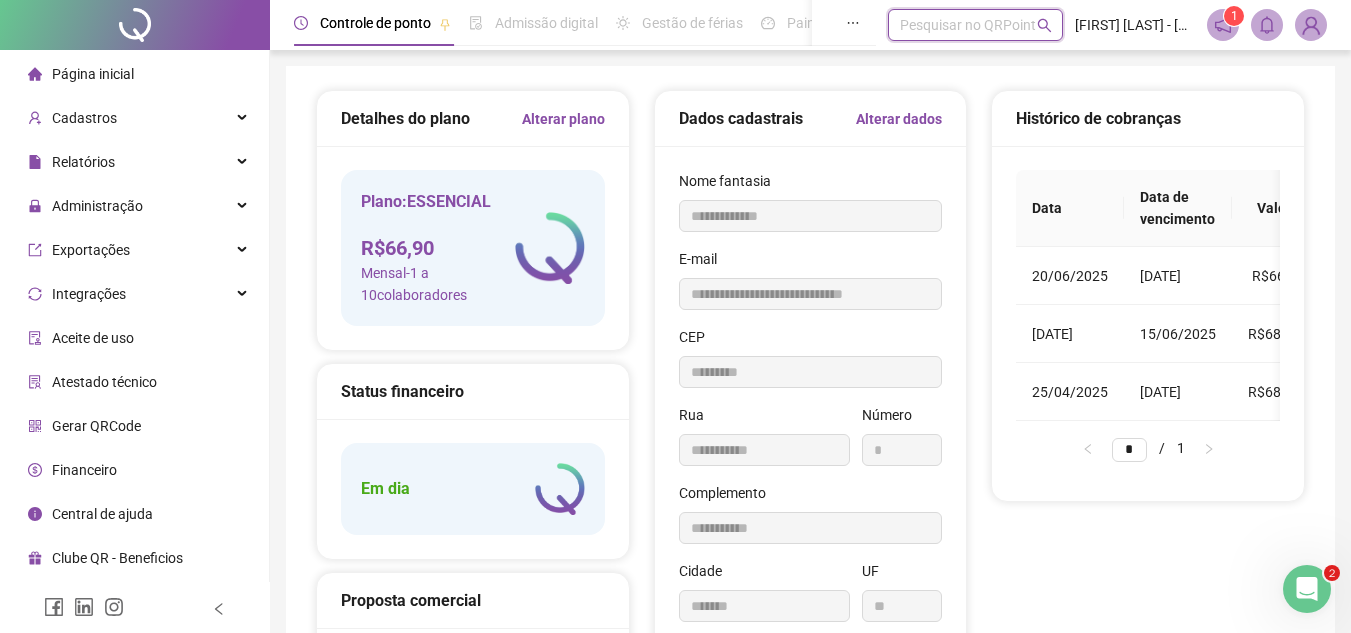 click at bounding box center [1307, 589] 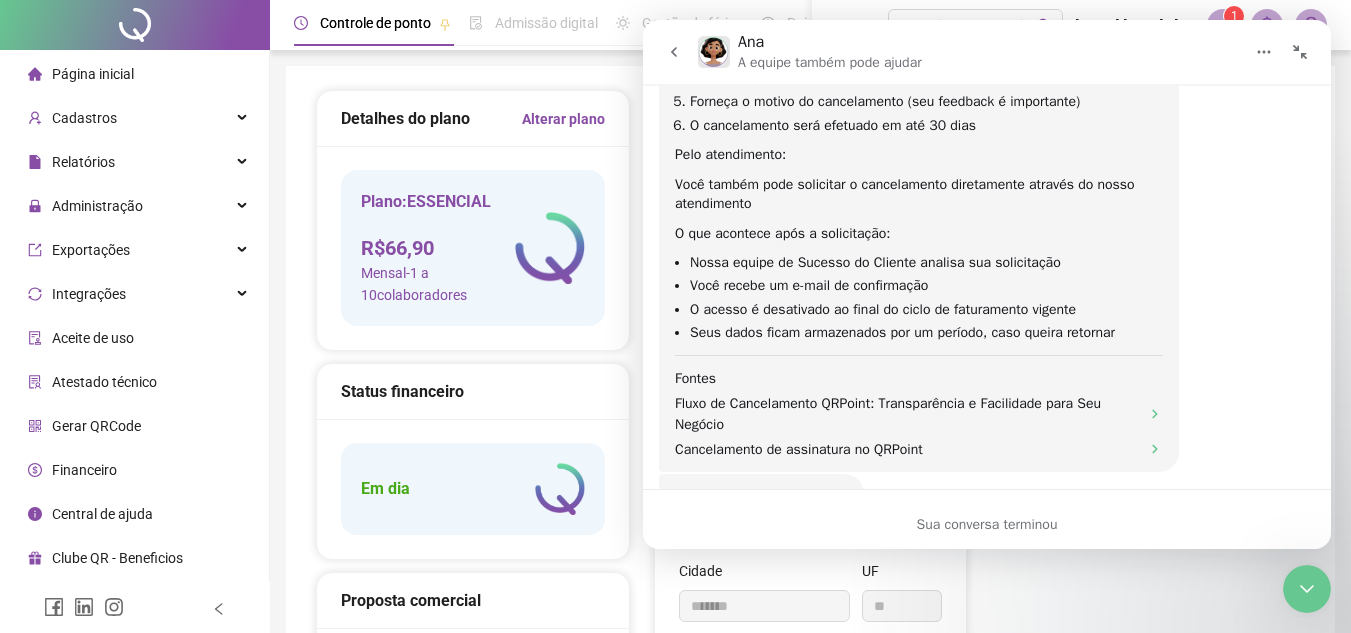 scroll, scrollTop: 962, scrollLeft: 0, axis: vertical 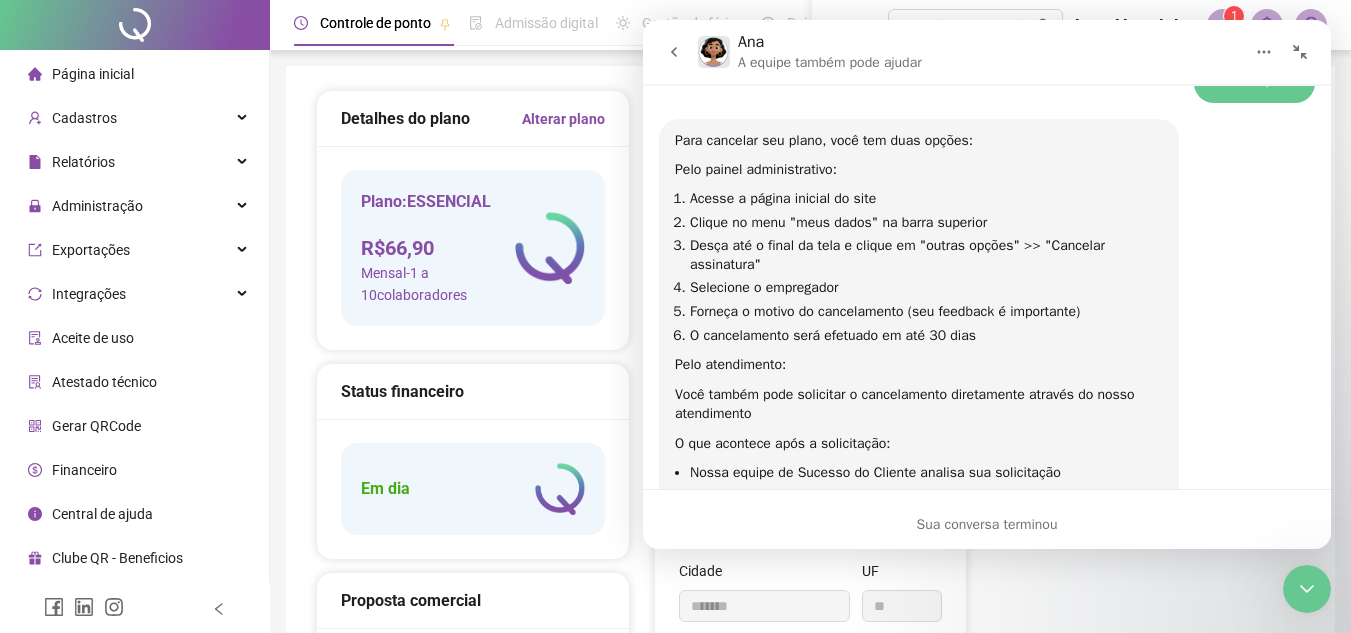 click at bounding box center [1307, 589] 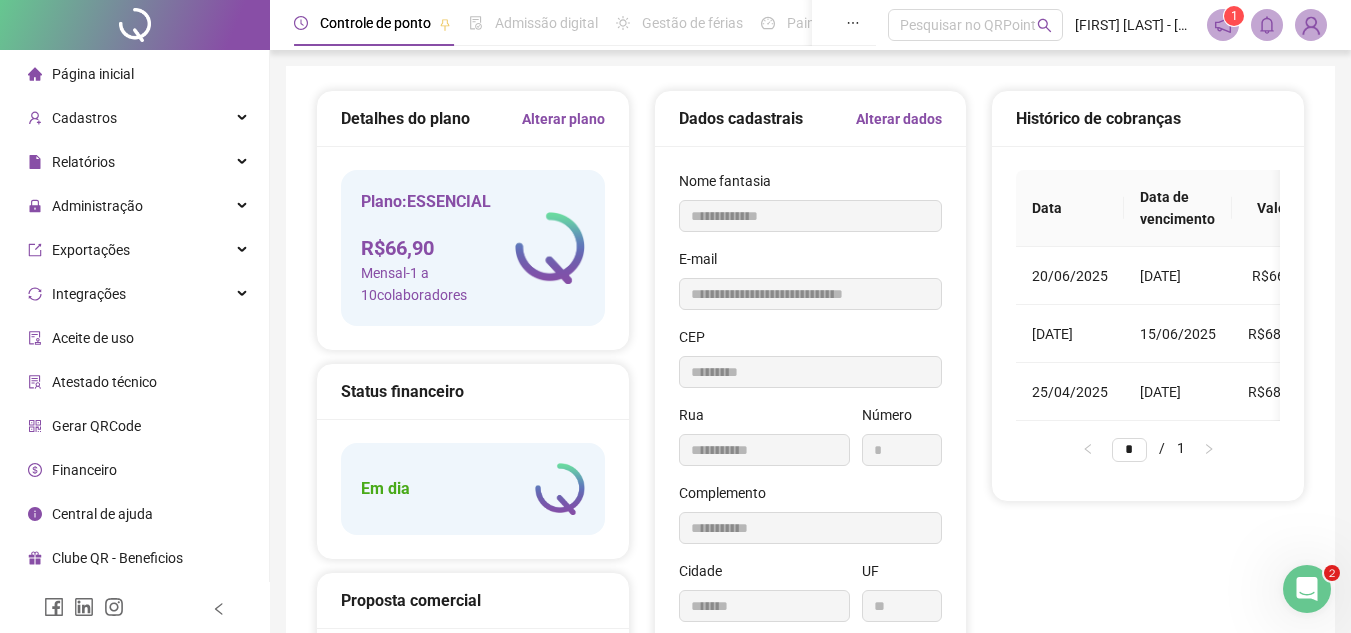 click on "**********" at bounding box center (810, 435) 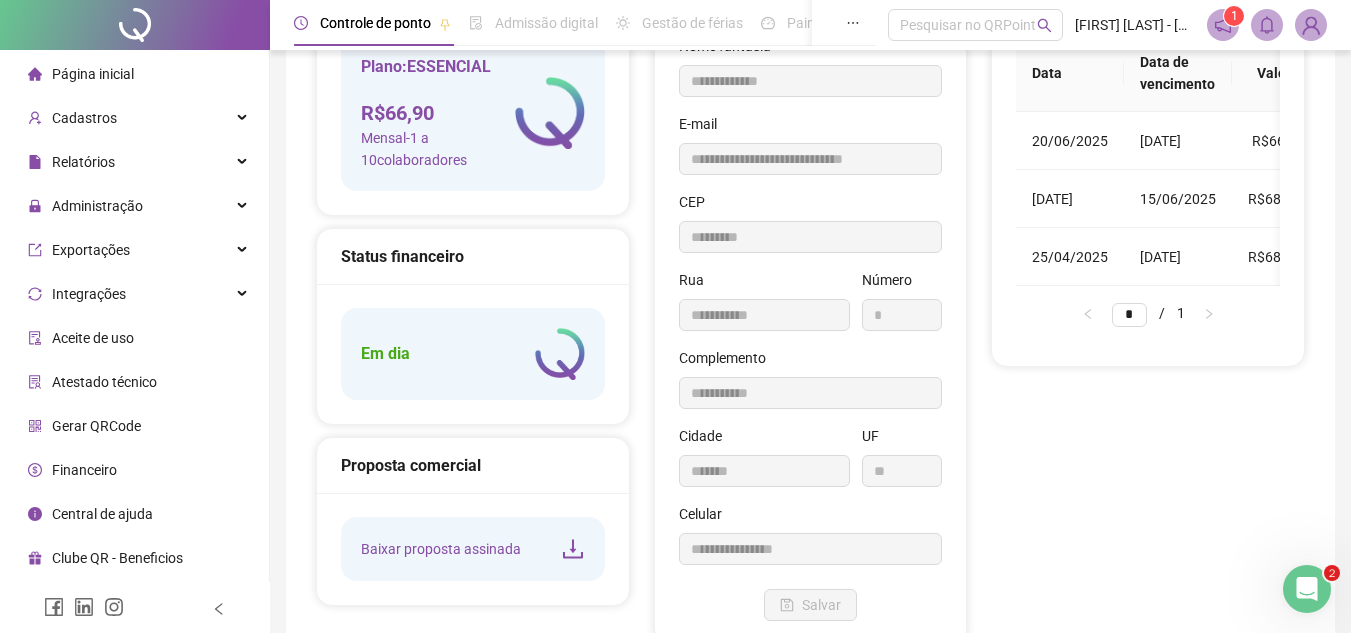 scroll, scrollTop: 0, scrollLeft: 0, axis: both 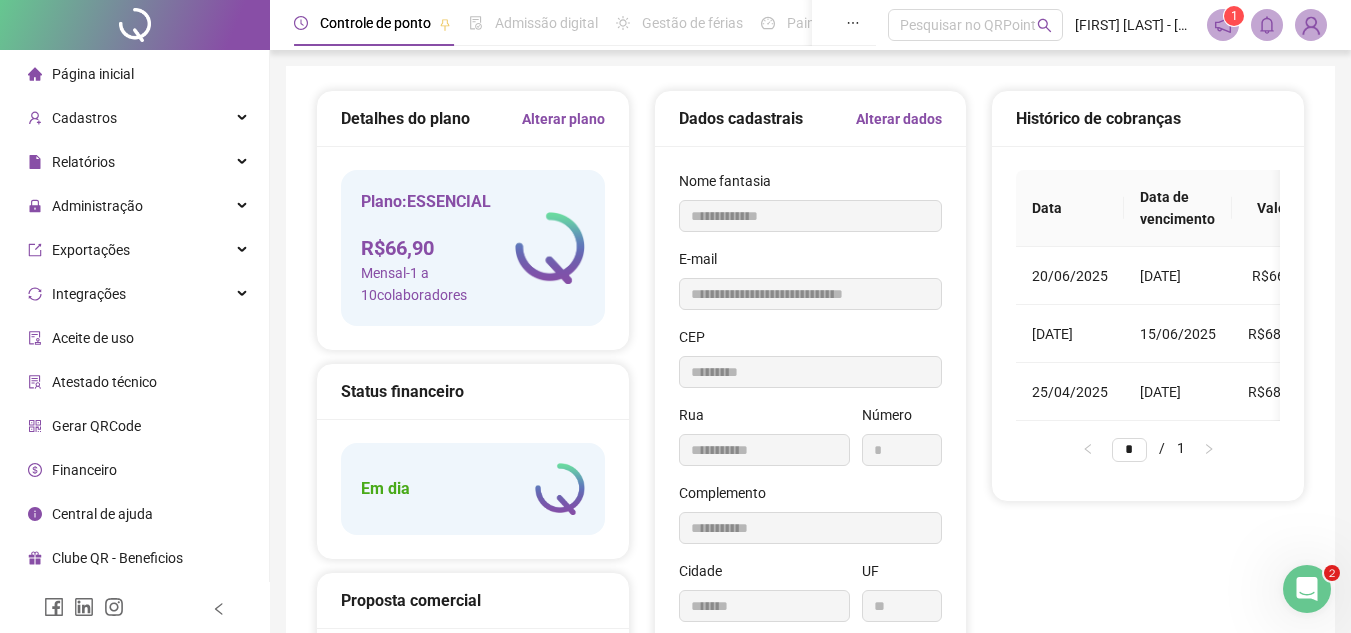 click at bounding box center [1311, 25] 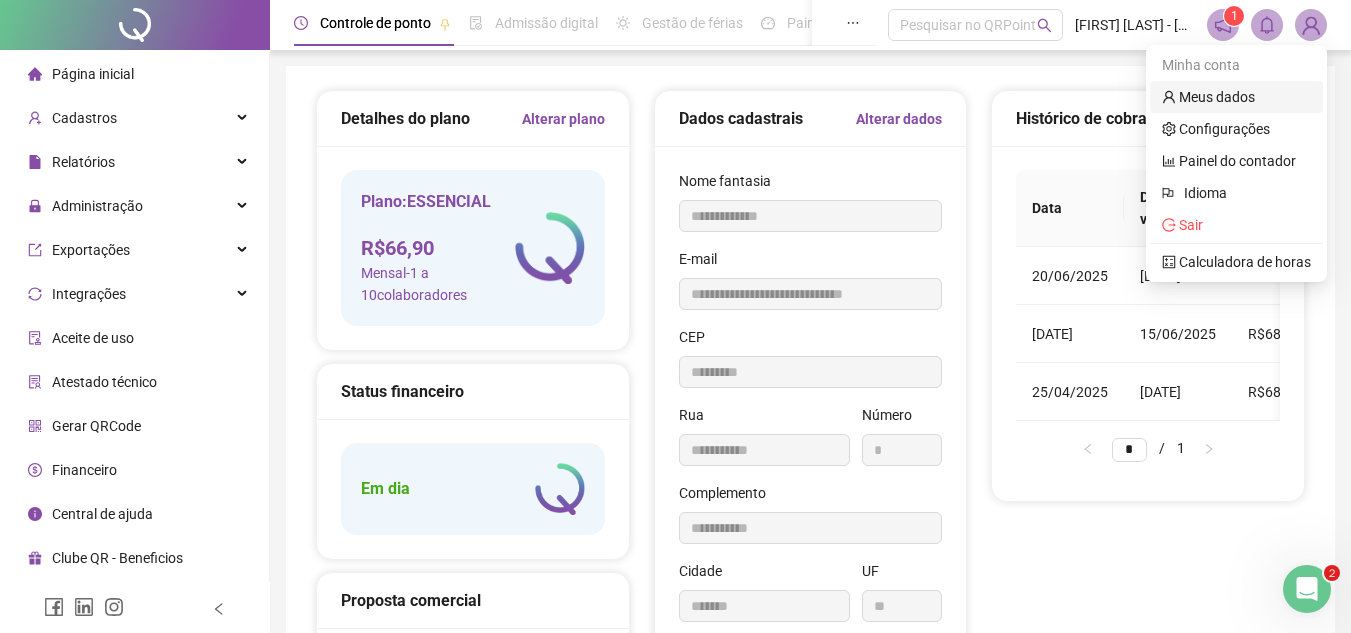 click on "Meus dados" at bounding box center [1208, 97] 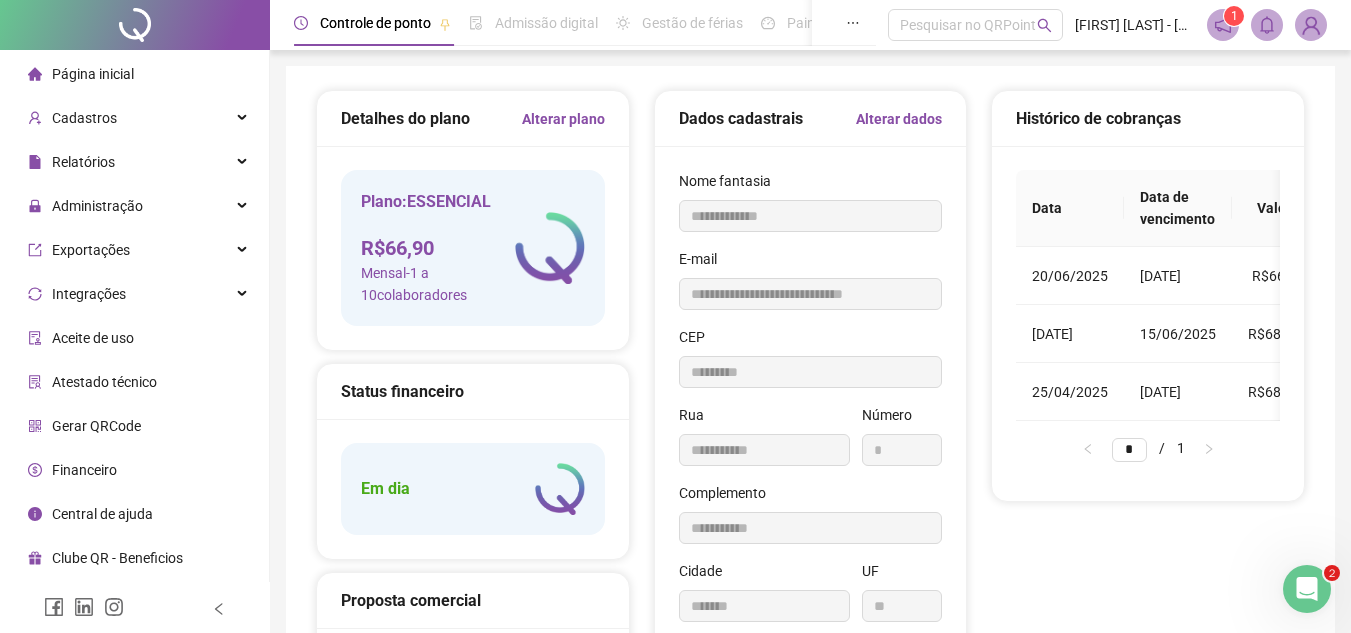 click at bounding box center [1311, 25] 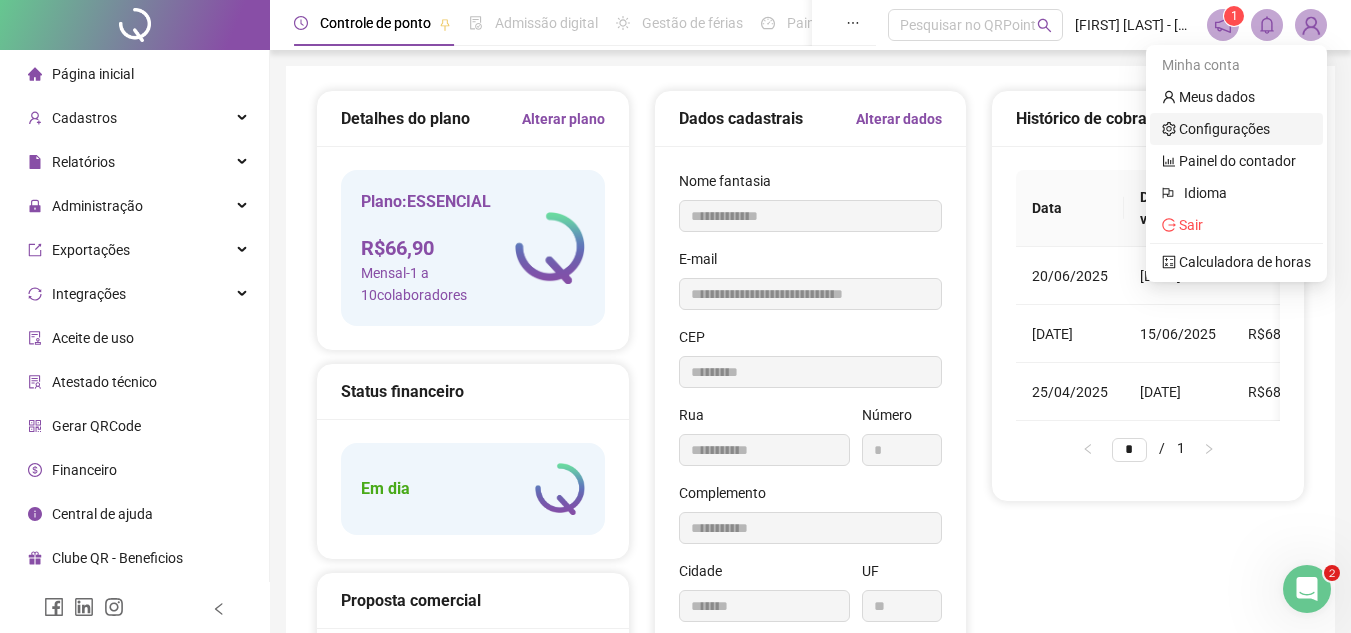 click on "Configurações" at bounding box center [1216, 129] 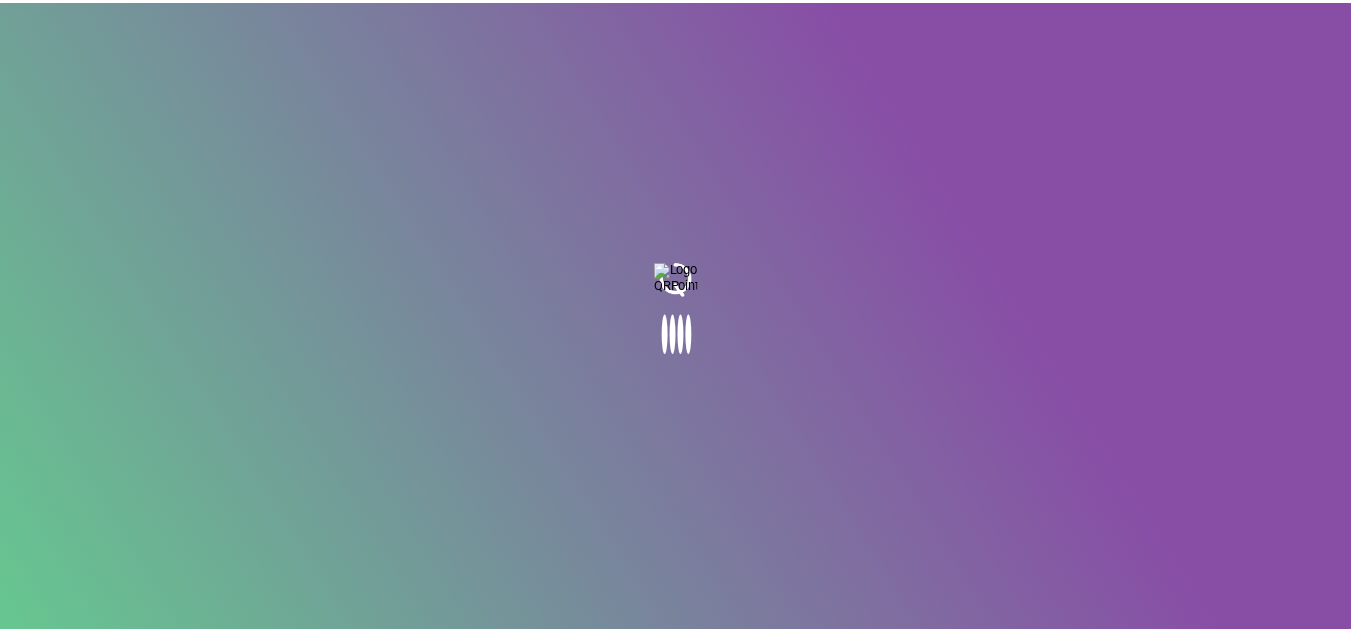 scroll, scrollTop: 0, scrollLeft: 0, axis: both 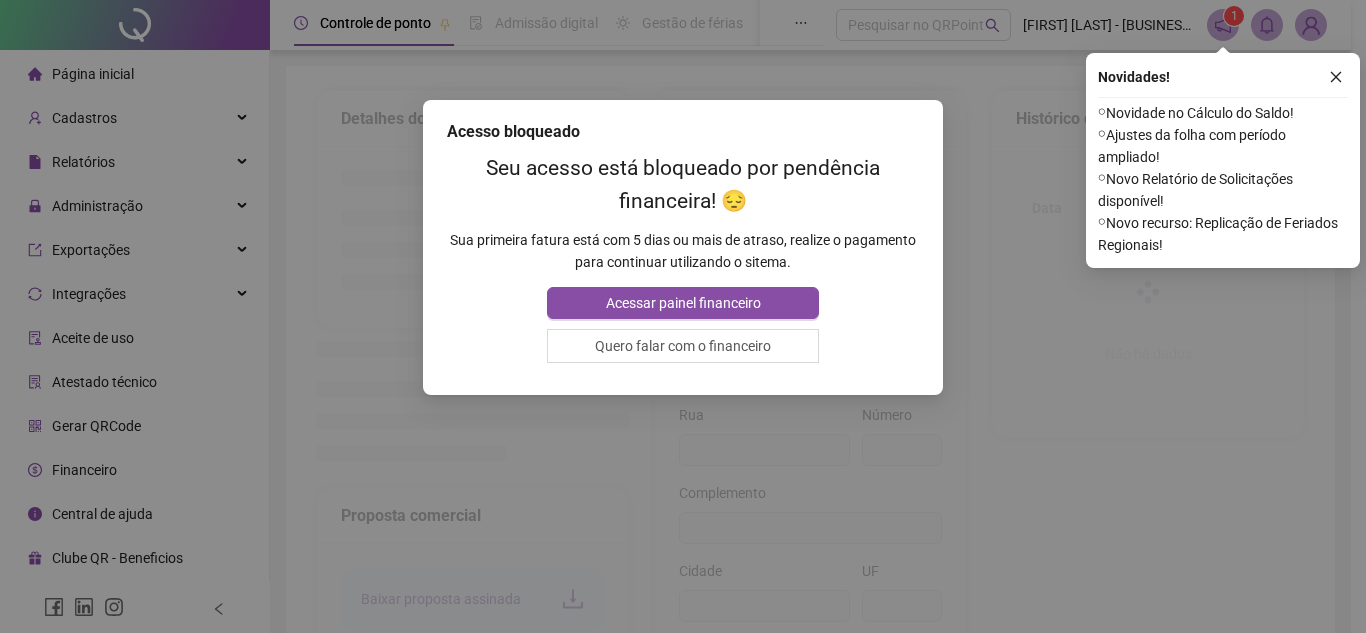 type on "**********" 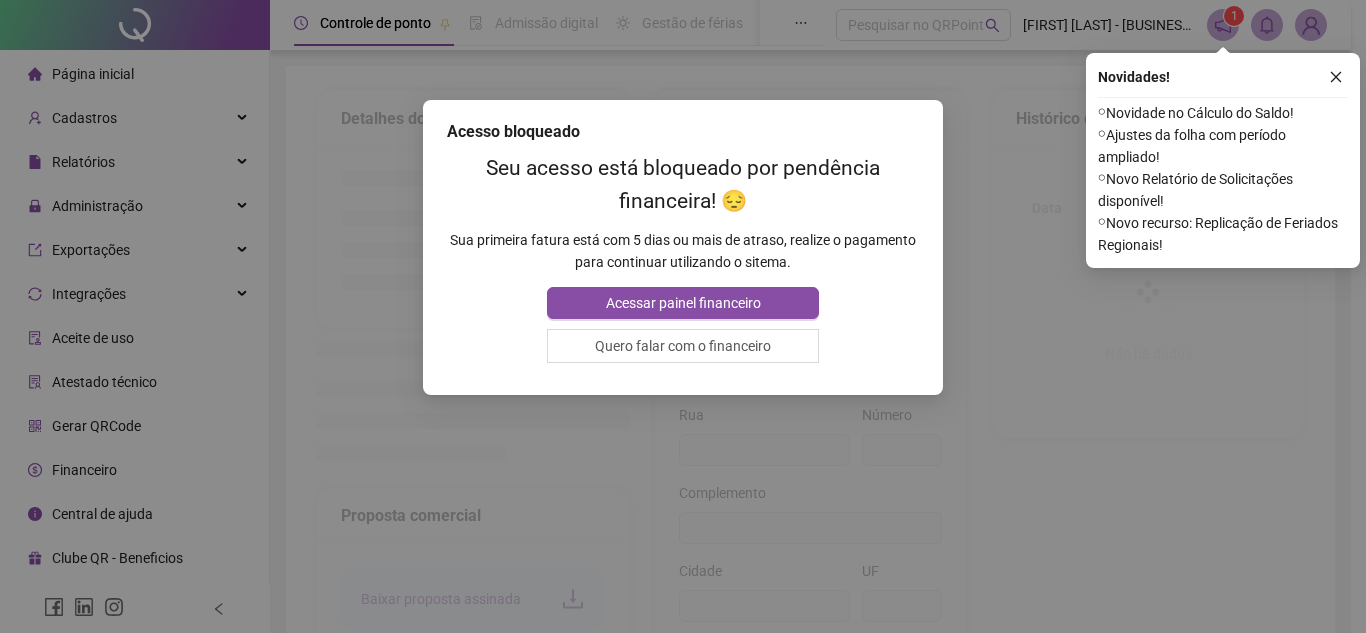 type on "*******" 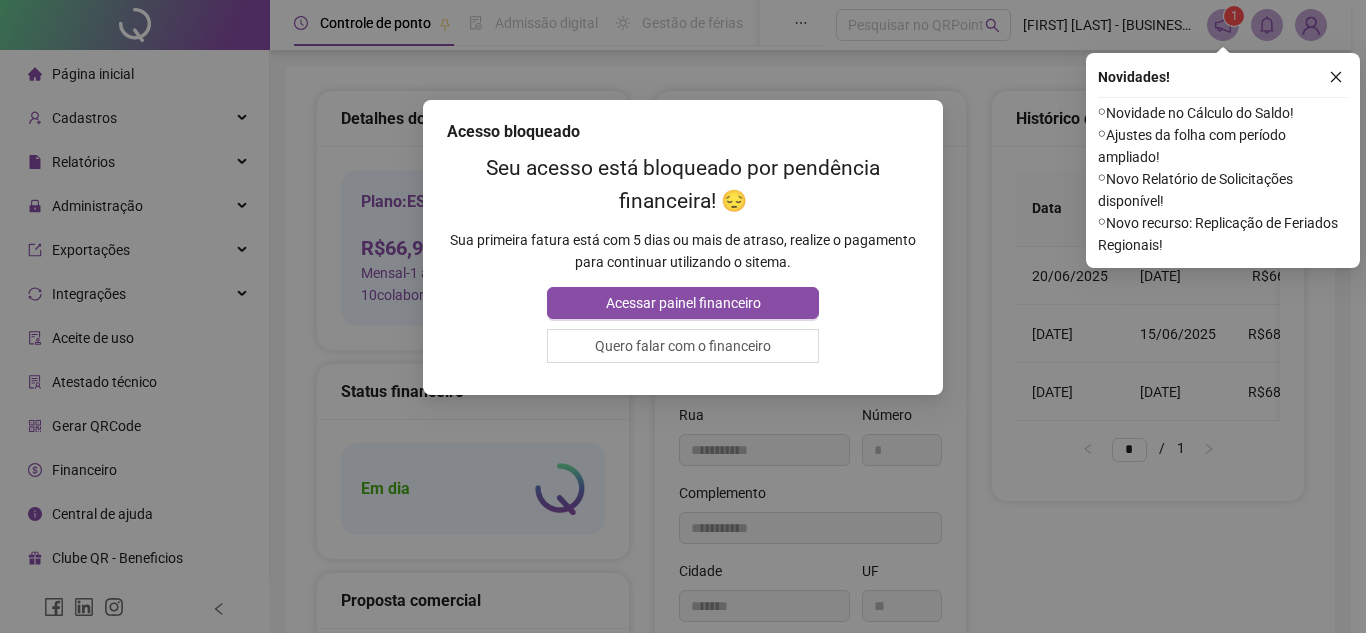 type on "*********" 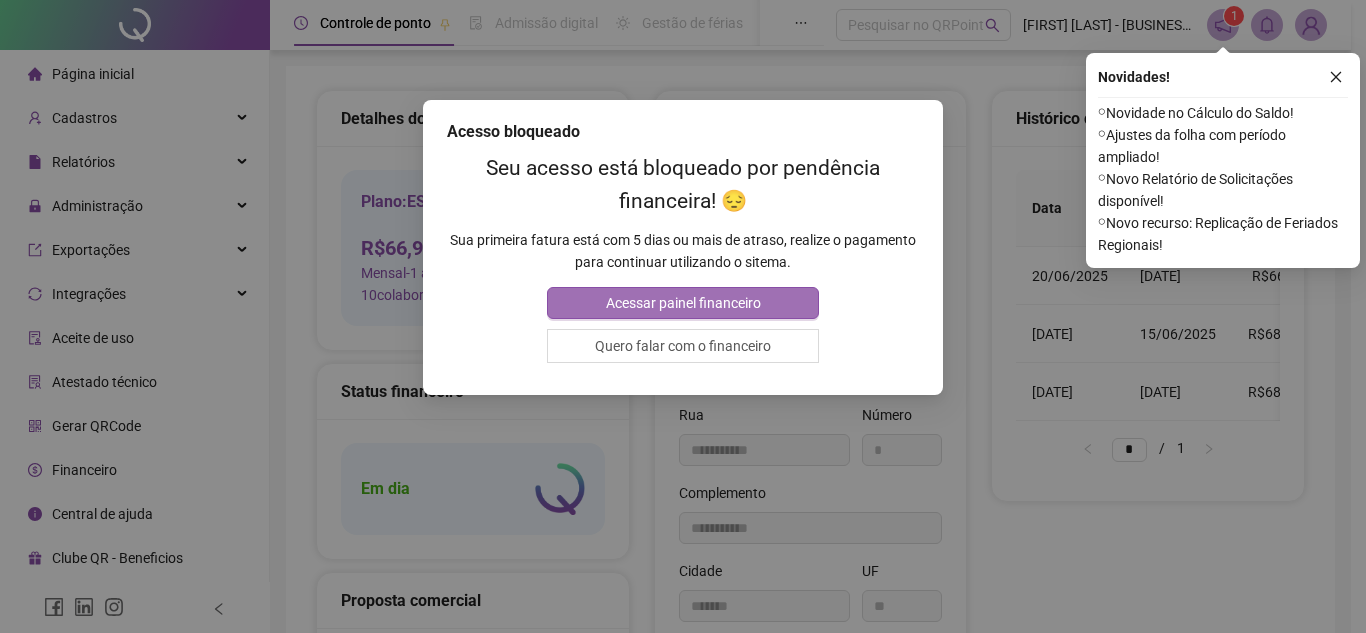click on "Acessar painel financeiro" at bounding box center (683, 303) 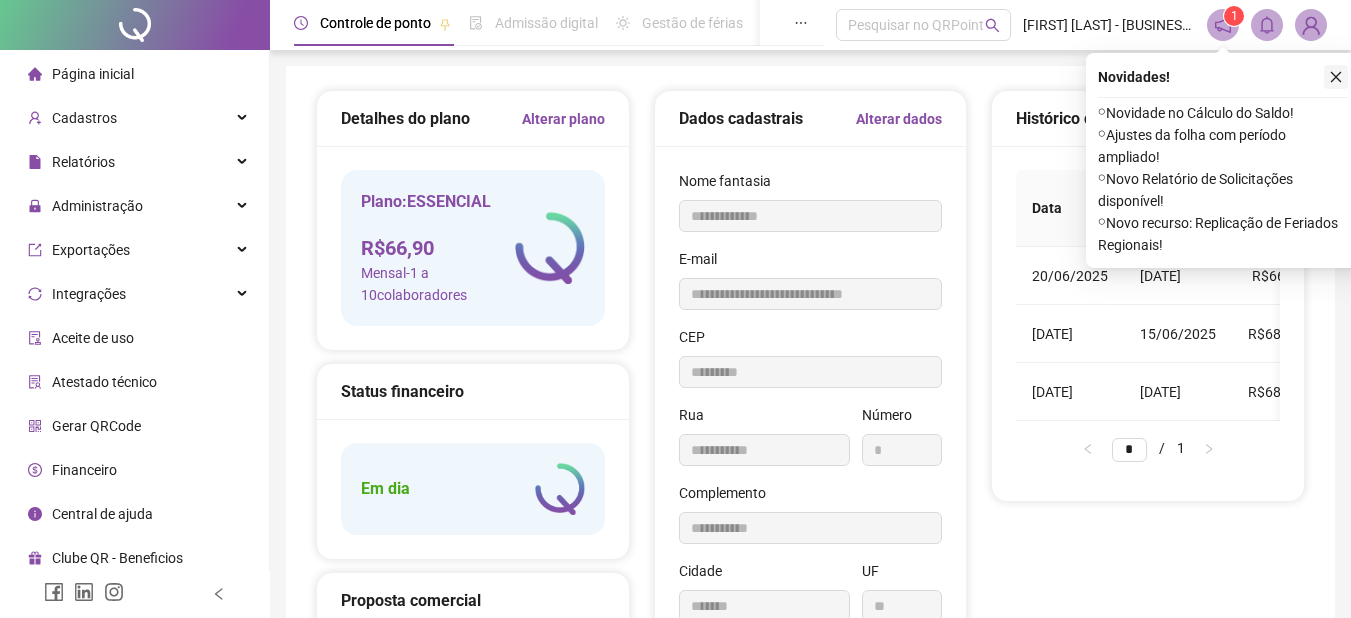 click 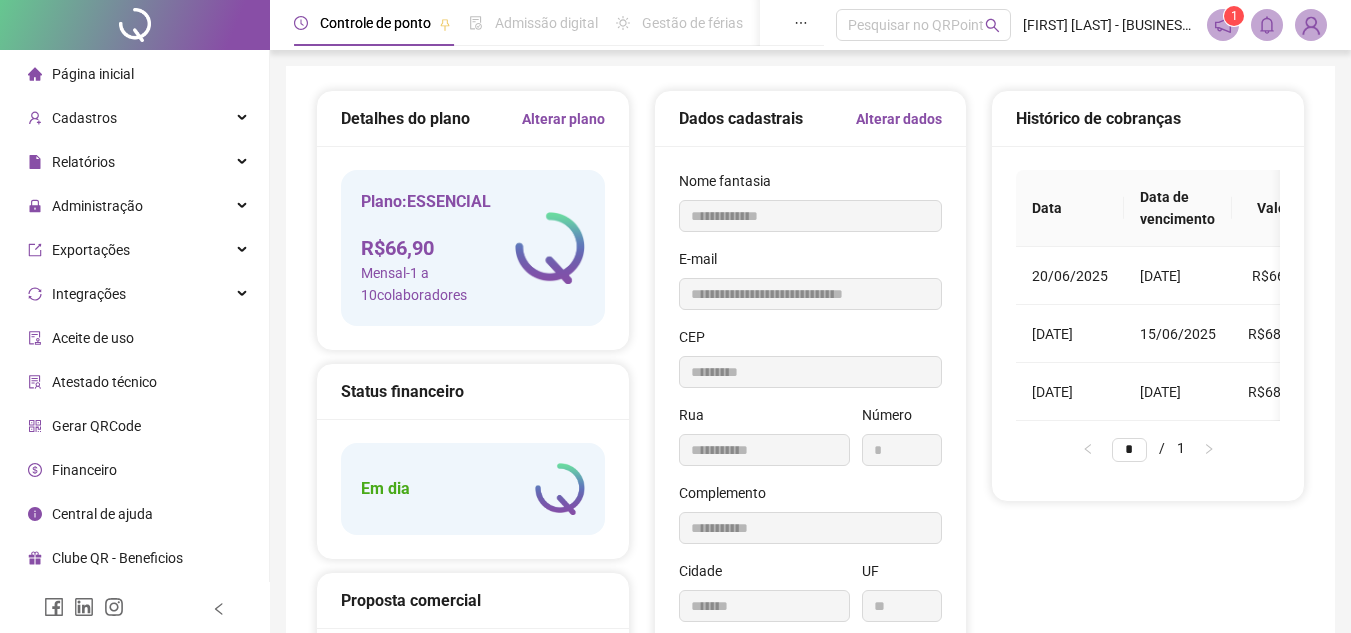click at bounding box center [1311, 25] 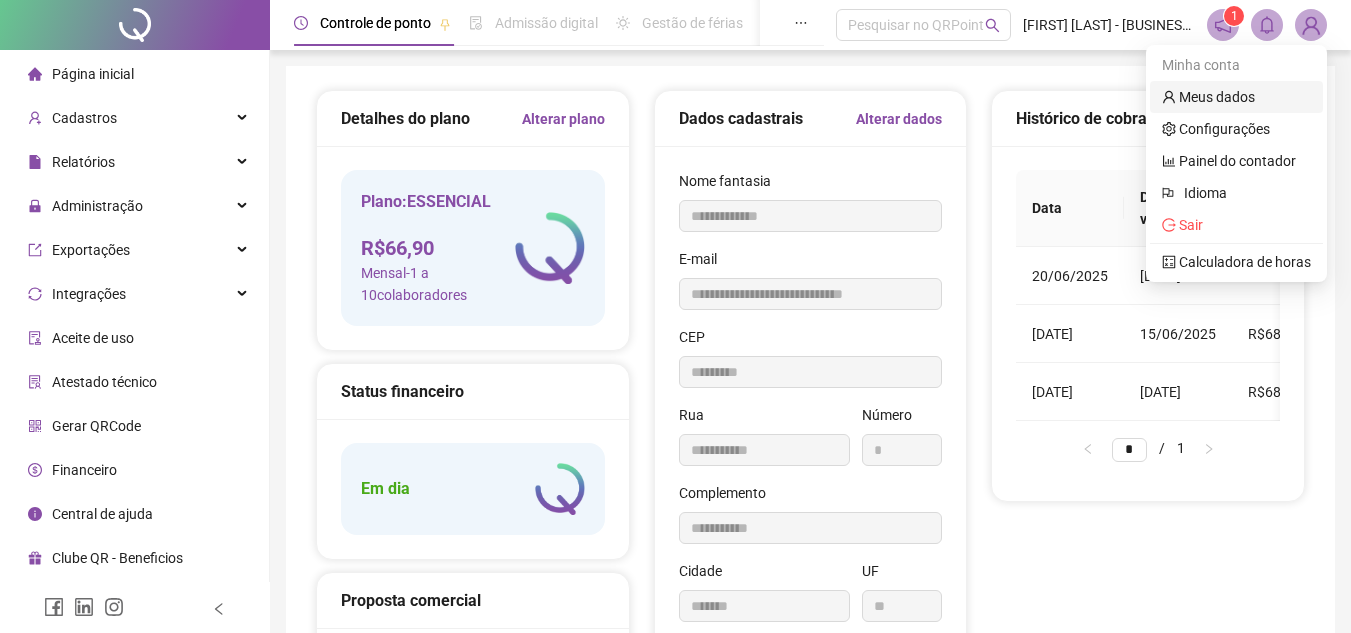 click on "Meus dados" at bounding box center [1208, 97] 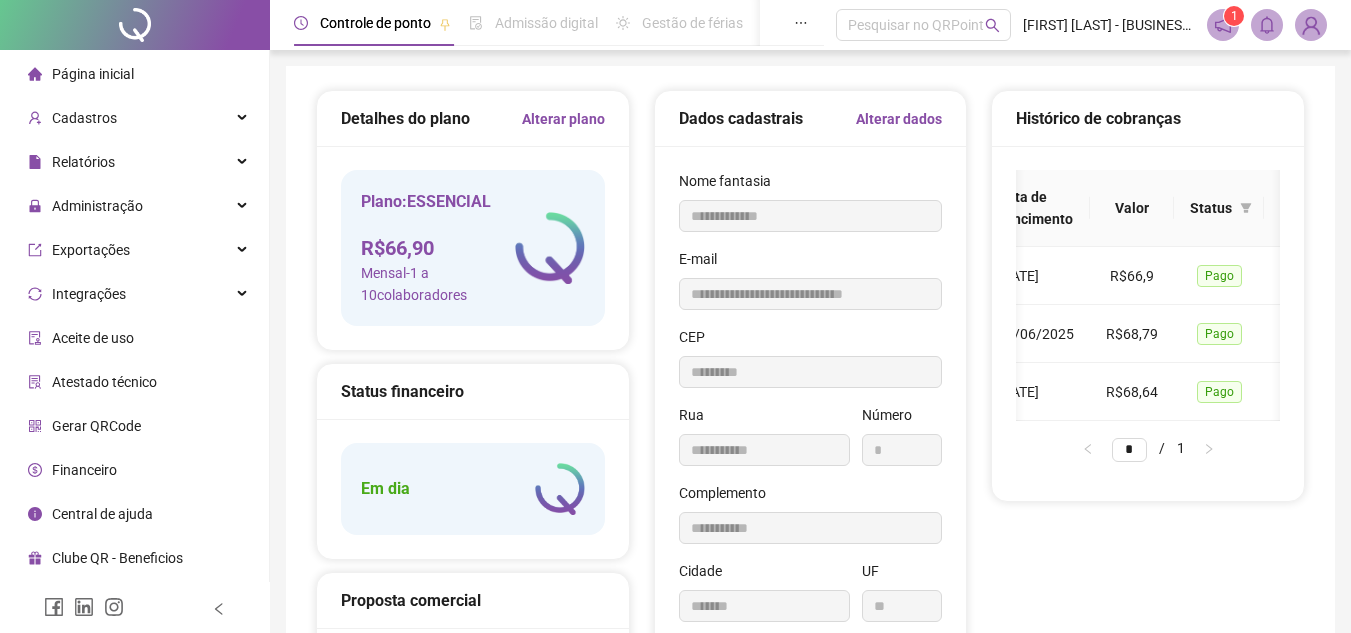 scroll, scrollTop: 0, scrollLeft: 183, axis: horizontal 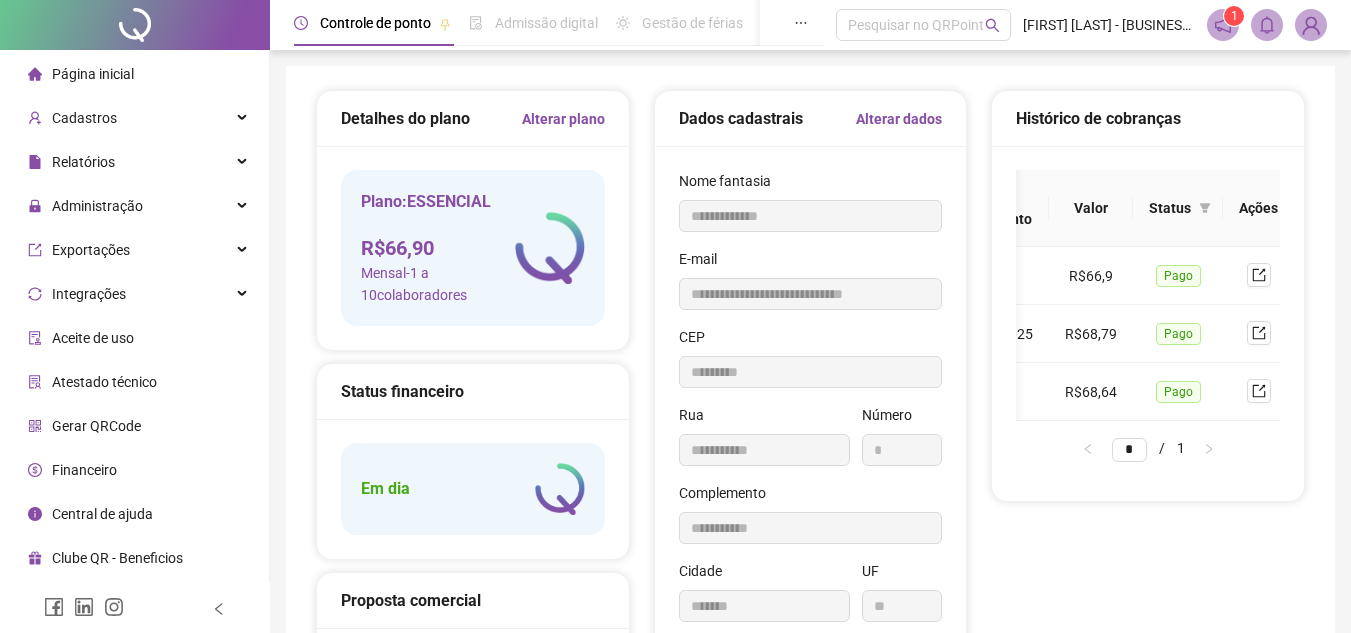 click on "Em dia" at bounding box center (473, 489) 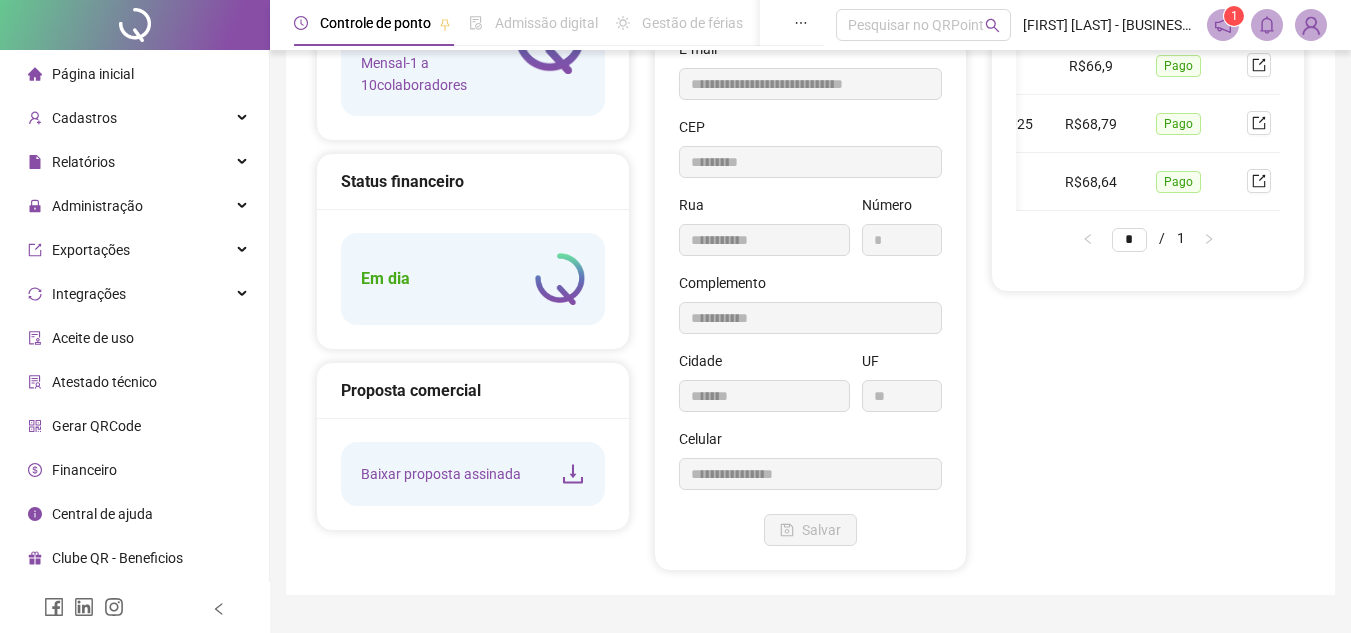 scroll, scrollTop: 258, scrollLeft: 0, axis: vertical 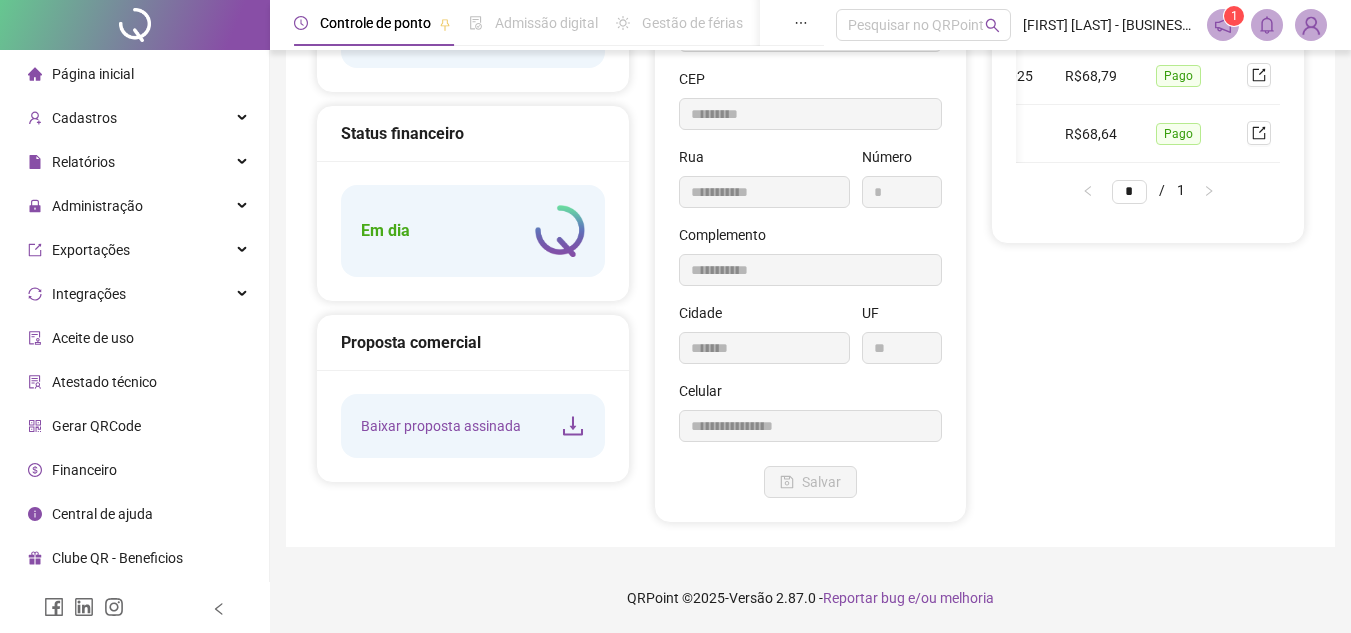 click on "Central de ajuda" at bounding box center (102, 514) 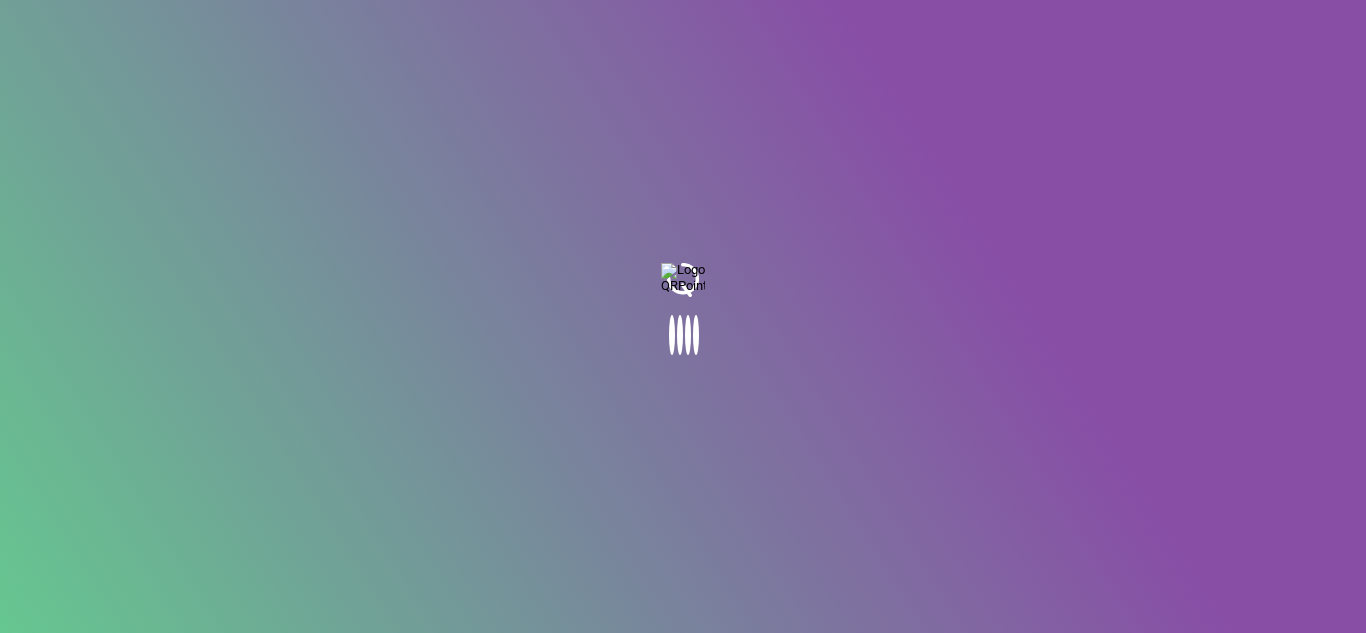 scroll, scrollTop: 0, scrollLeft: 0, axis: both 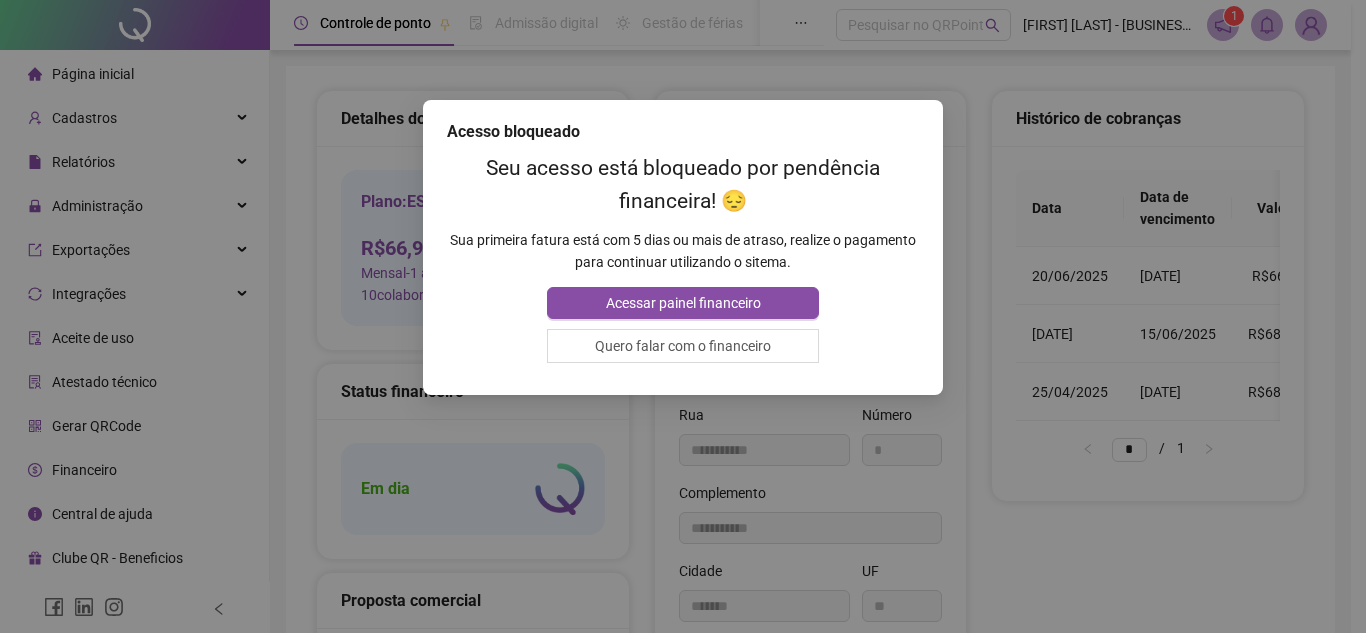 type on "**********" 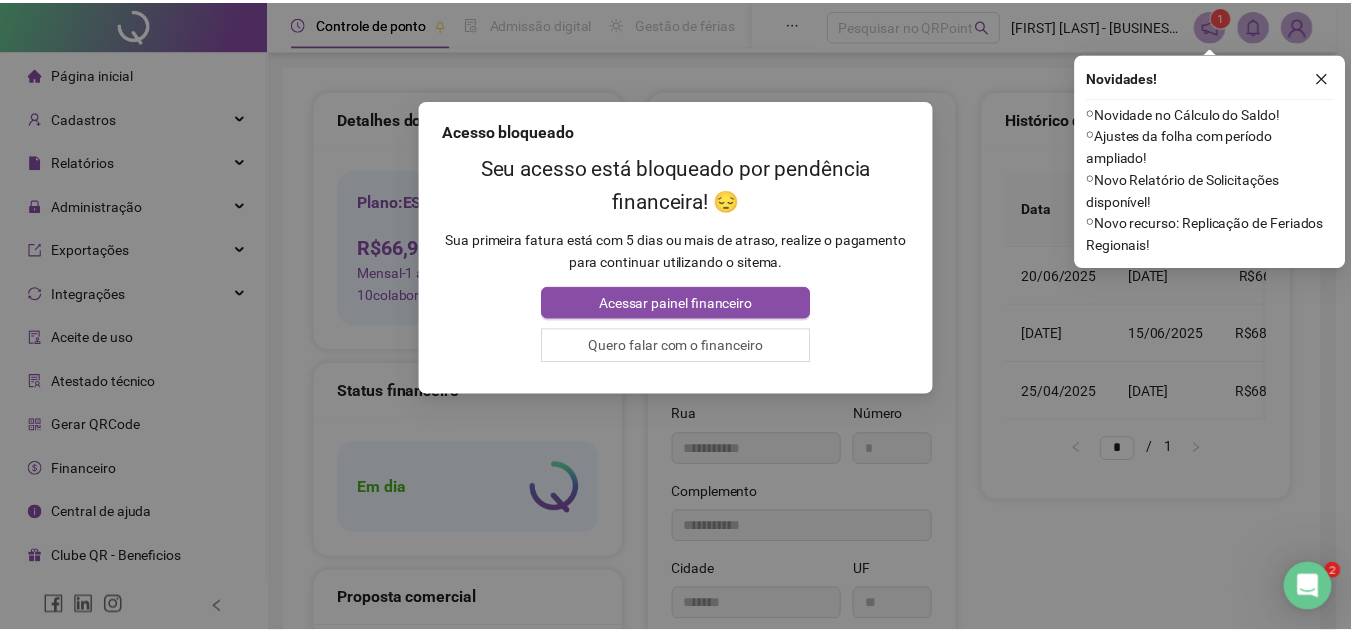 scroll, scrollTop: 0, scrollLeft: 0, axis: both 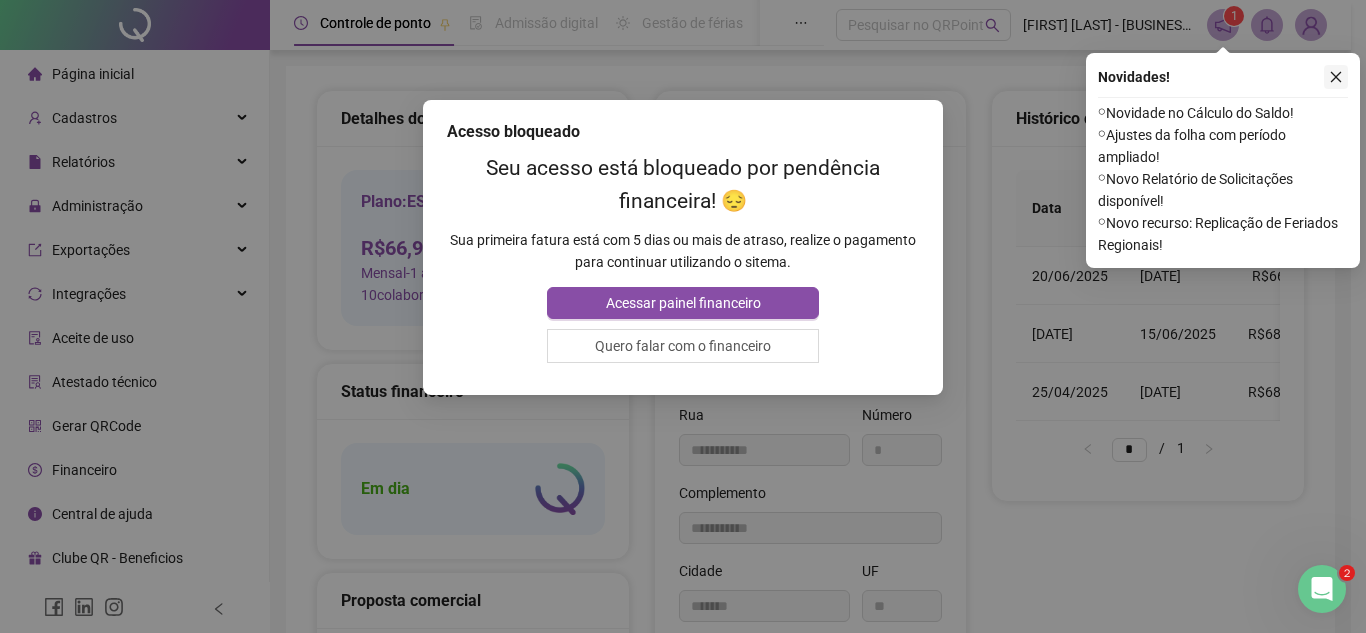 click 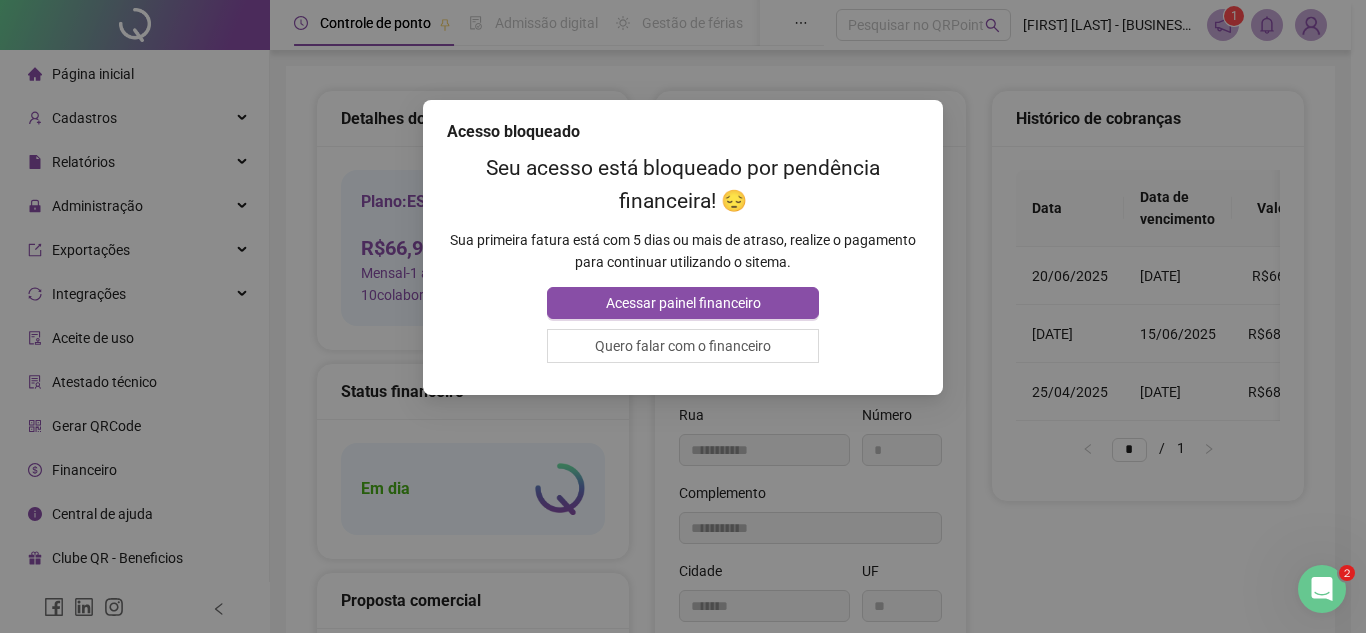click on "Quero falar com o financeiro" at bounding box center [682, 346] 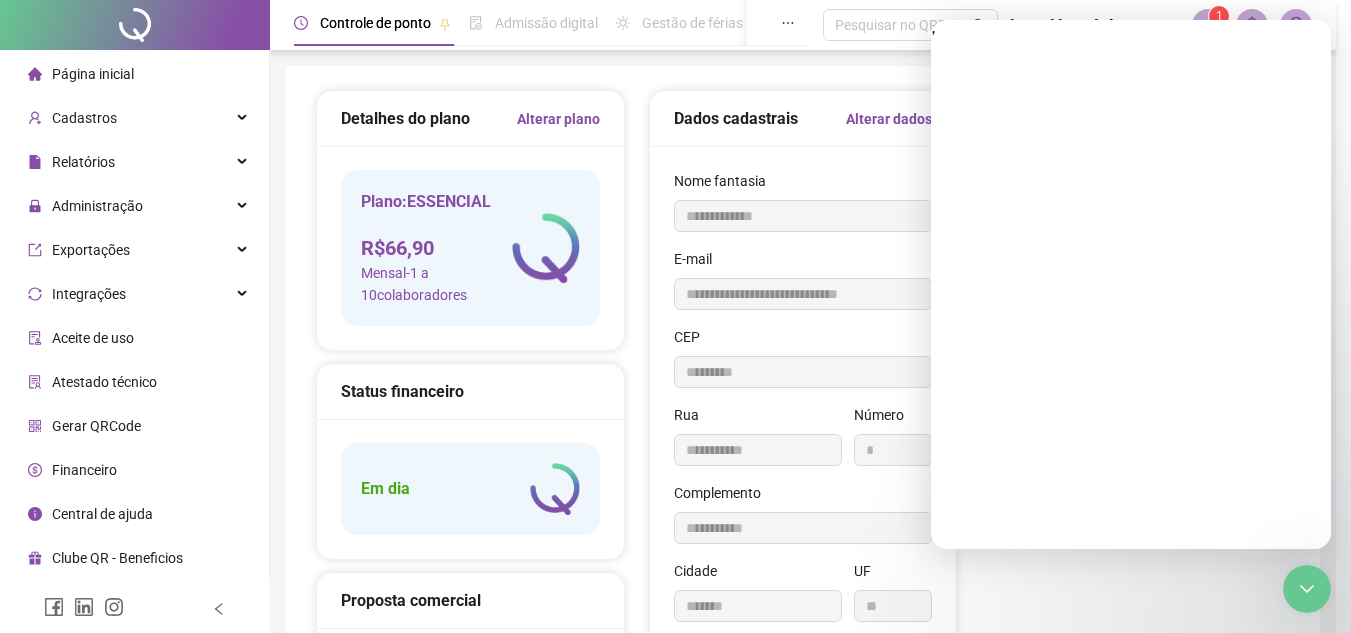 scroll, scrollTop: 0, scrollLeft: 0, axis: both 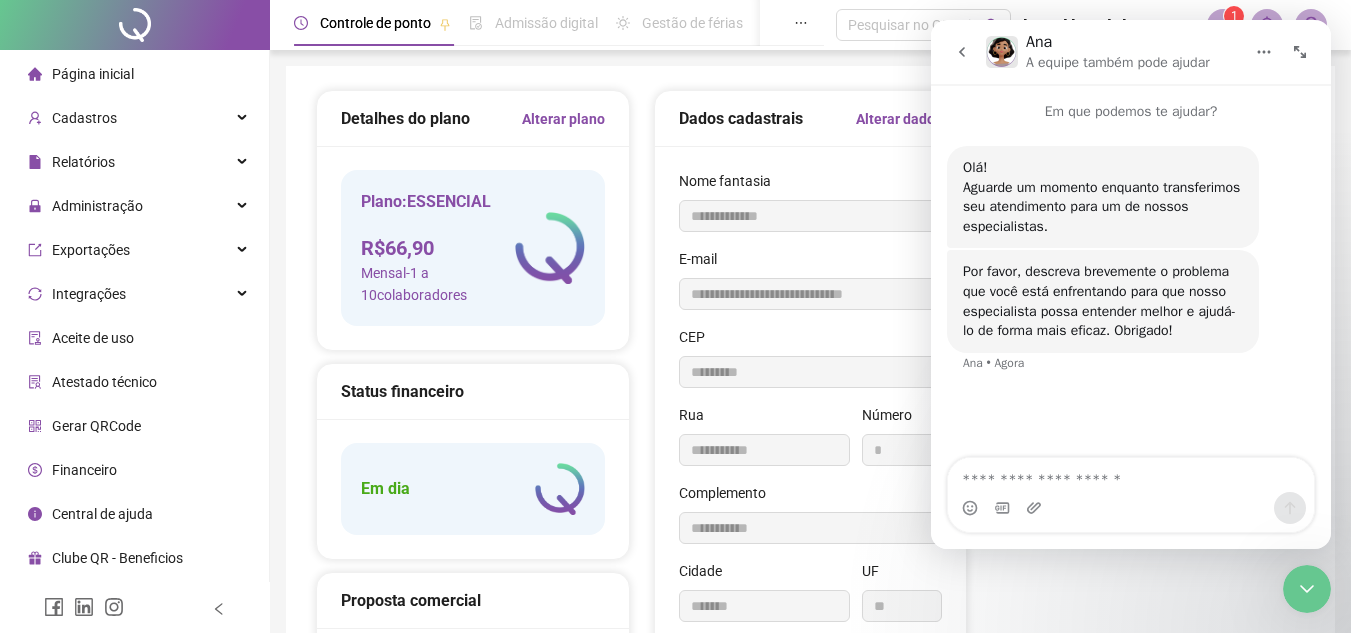 click at bounding box center [1131, 475] 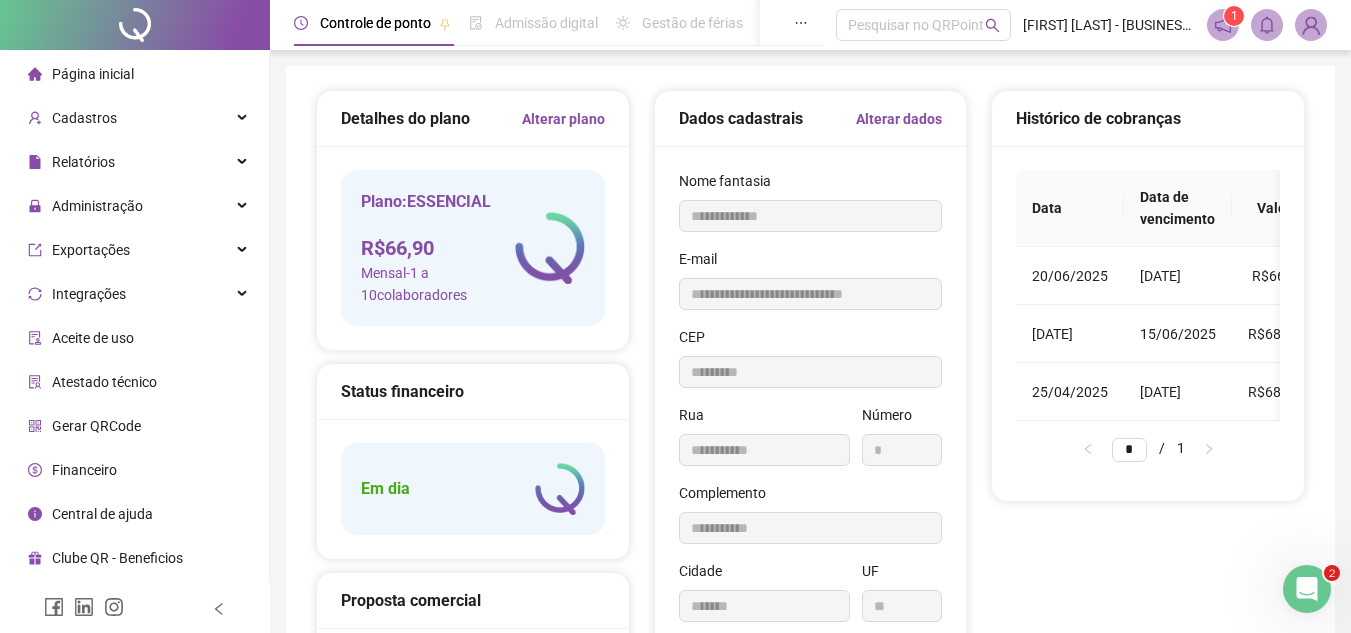 scroll, scrollTop: 0, scrollLeft: 0, axis: both 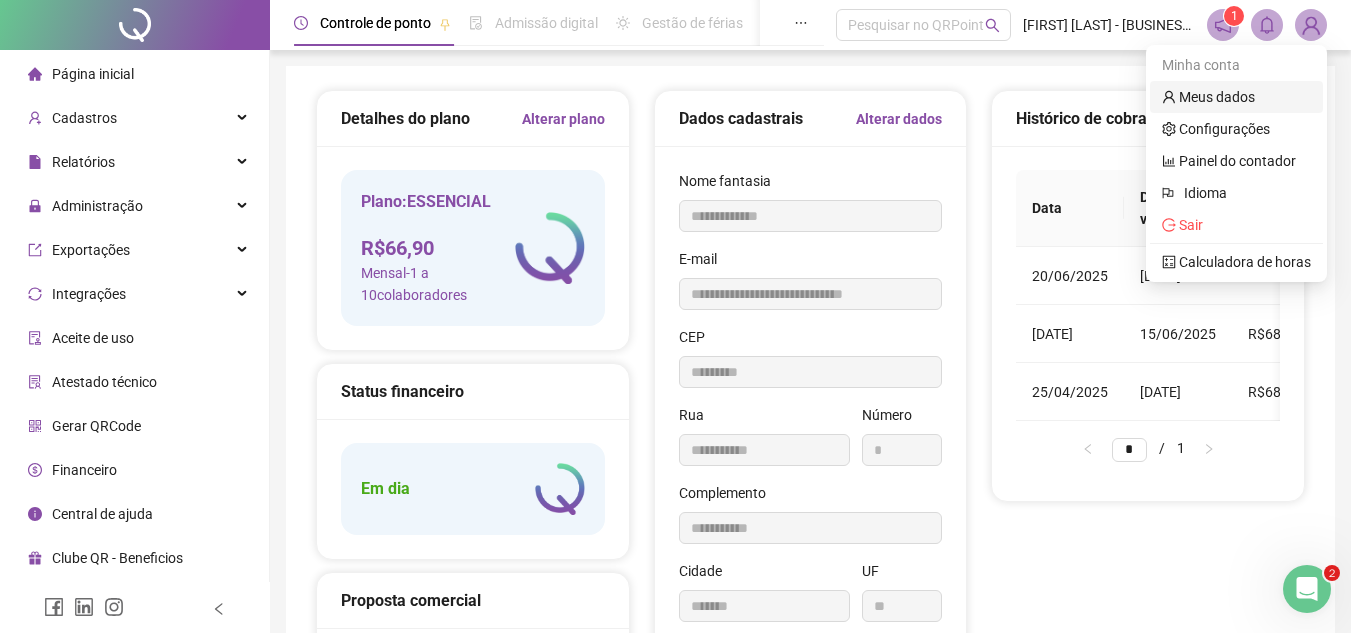 click on "Meus dados" at bounding box center [1208, 97] 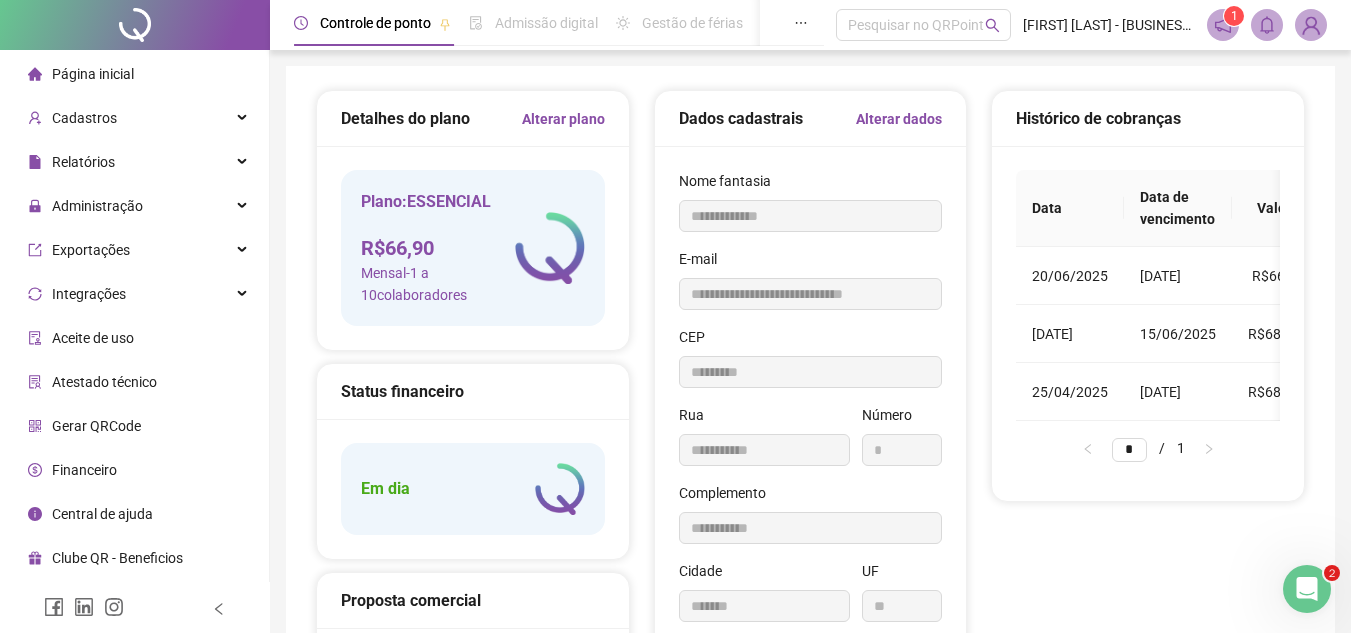 scroll, scrollTop: 258, scrollLeft: 0, axis: vertical 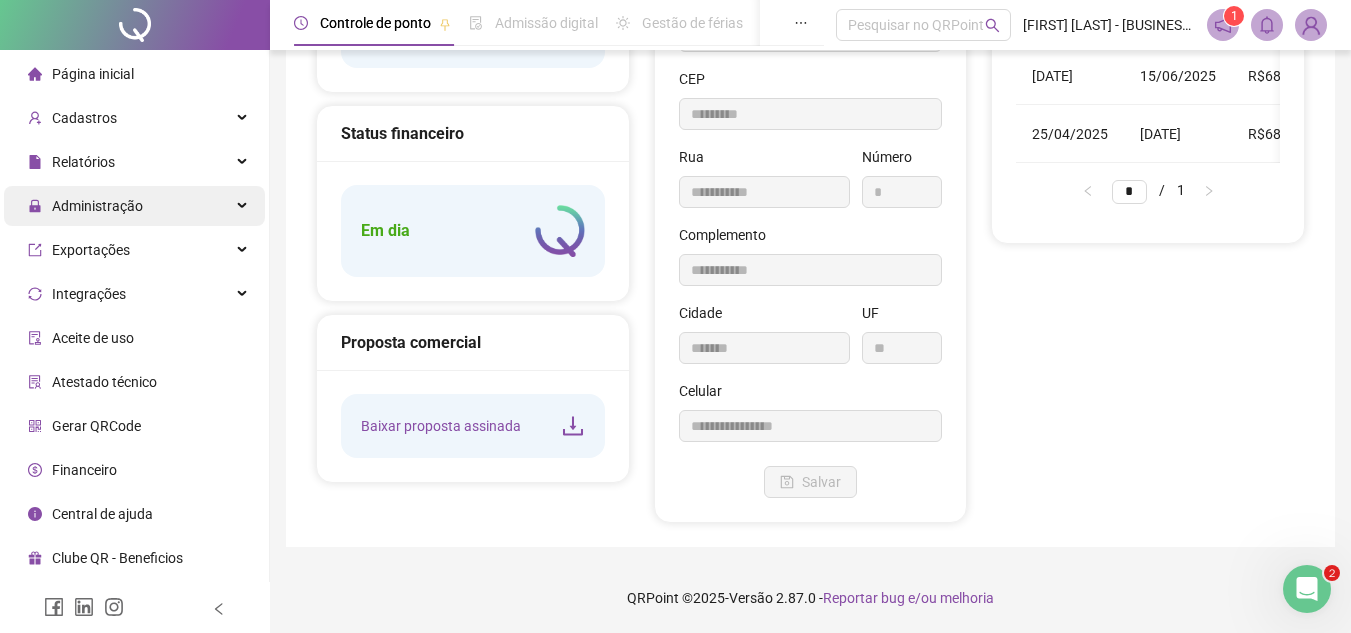 click on "Administração" at bounding box center (97, 206) 